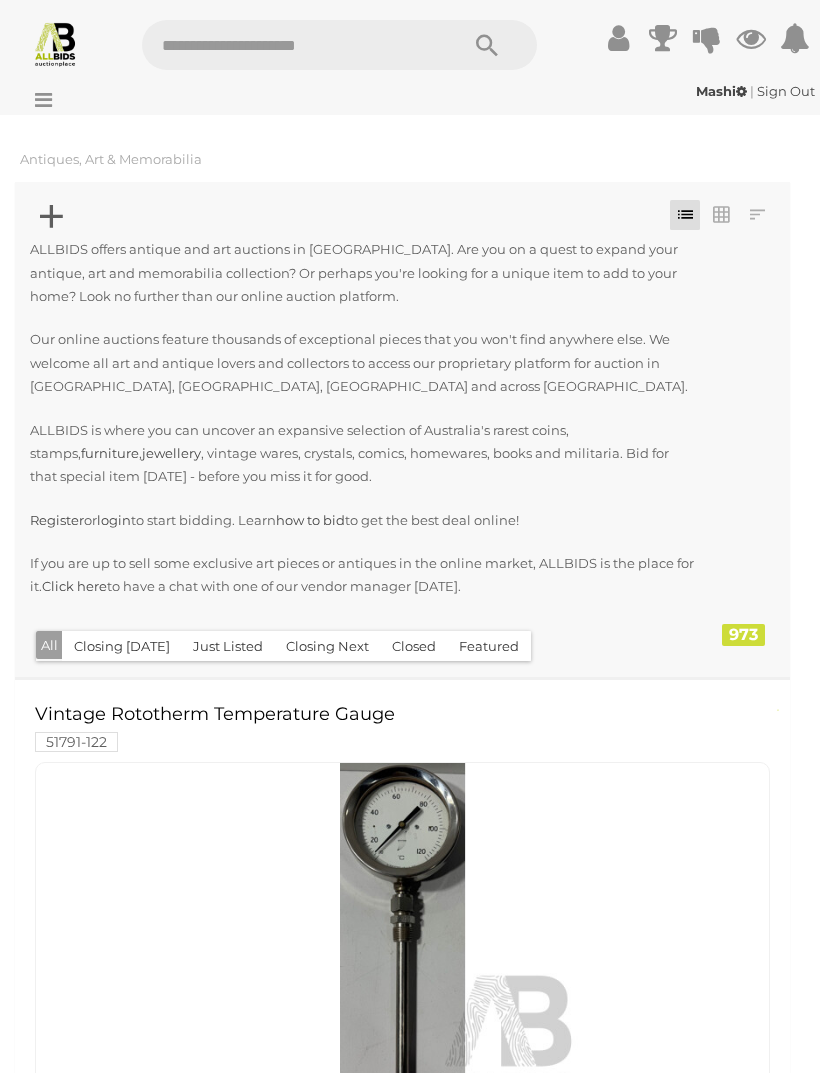 scroll, scrollTop: 0, scrollLeft: 0, axis: both 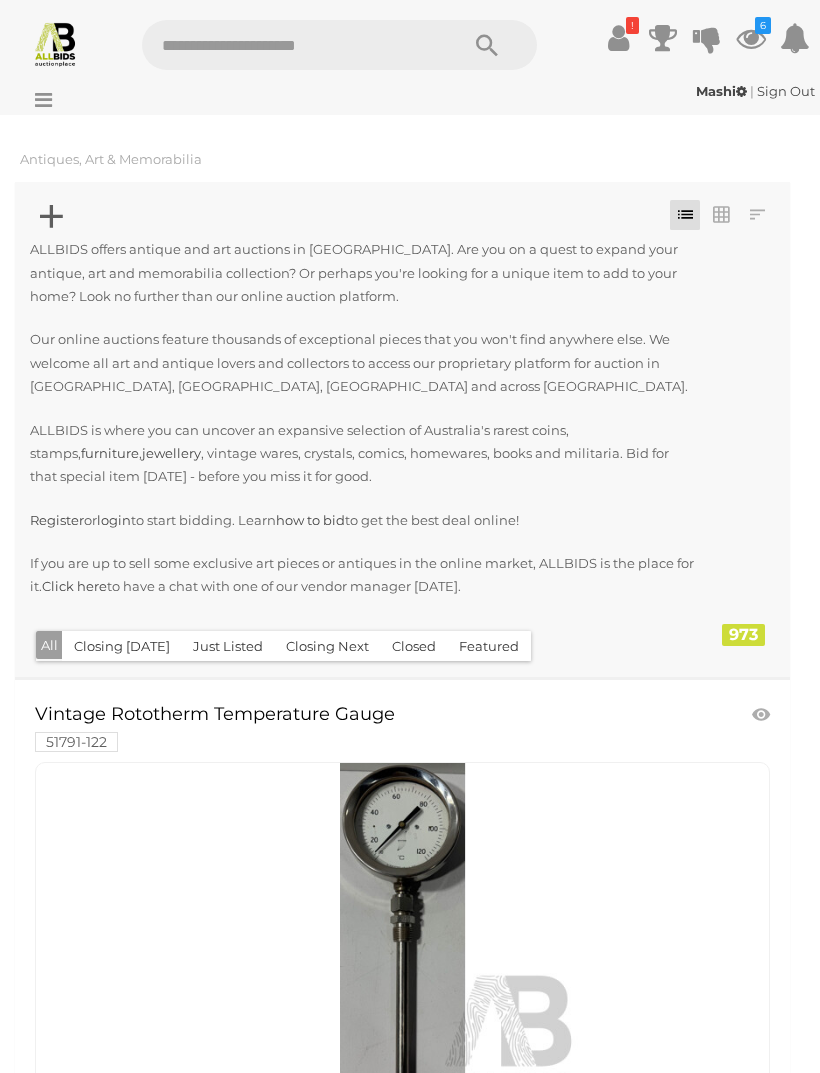 click on "!" at bounding box center (632, 25) 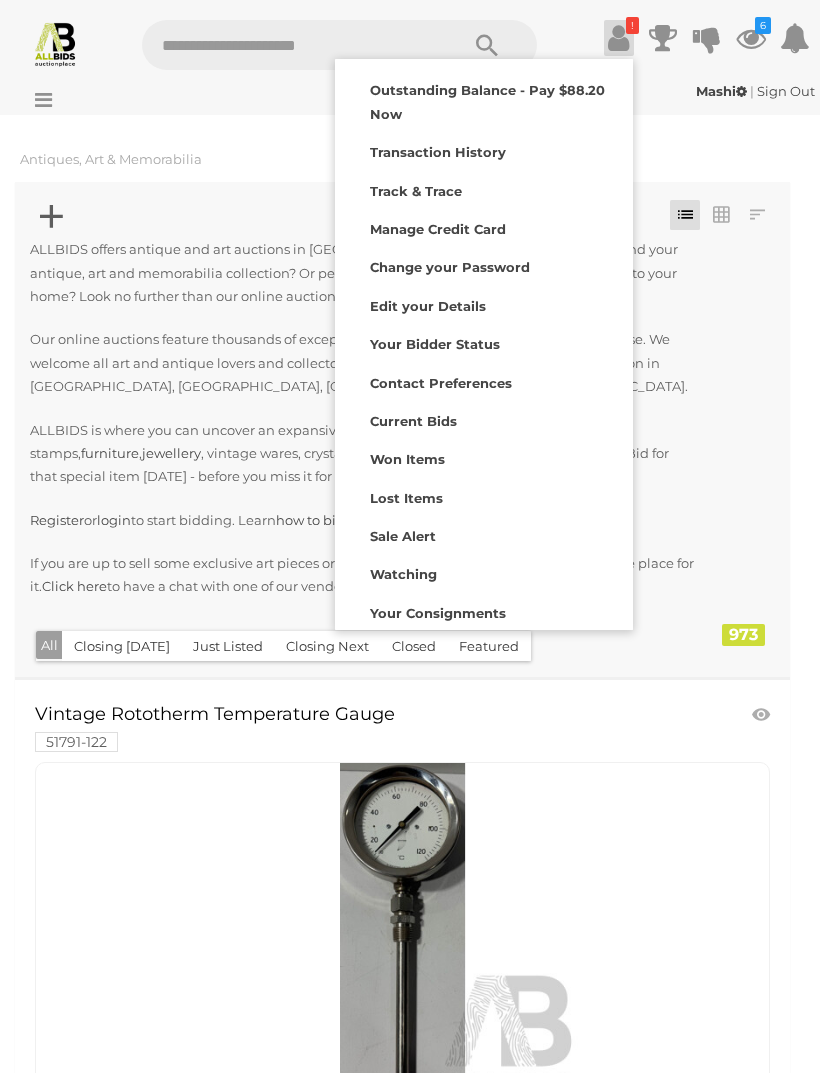 click on "Outstanding Balance - Pay $88.20 Now" at bounding box center (484, 100) 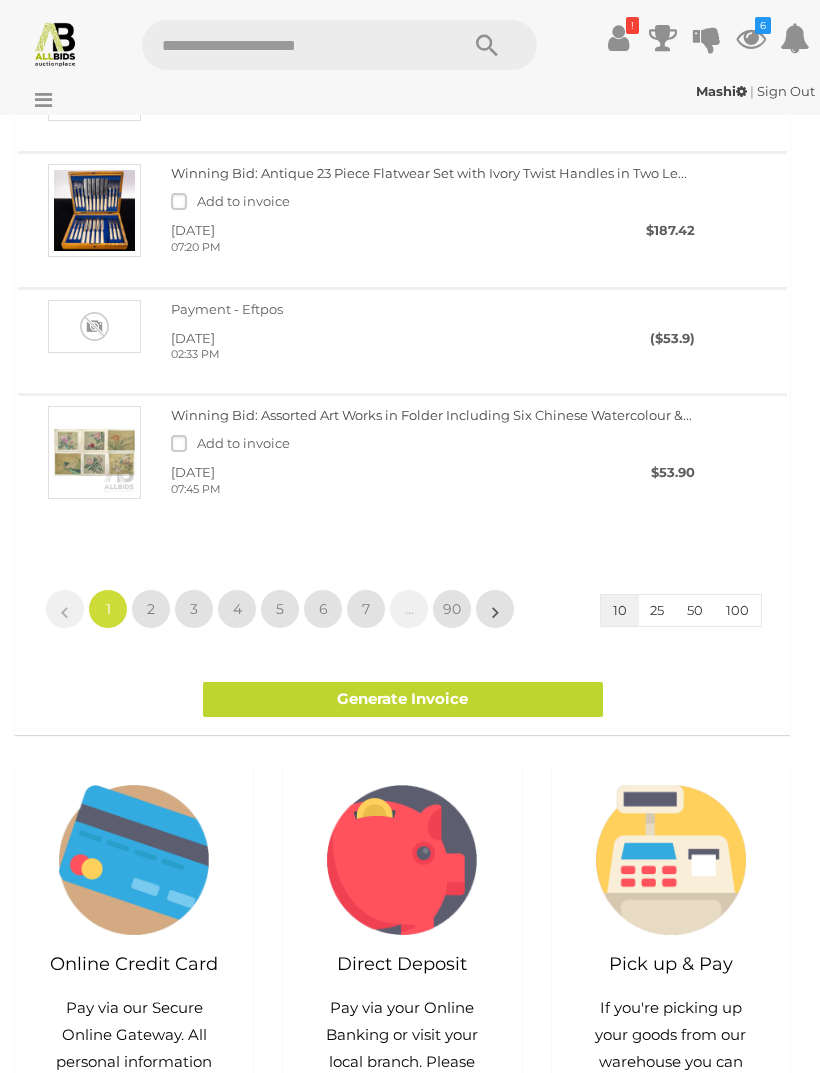 scroll, scrollTop: 1651, scrollLeft: 0, axis: vertical 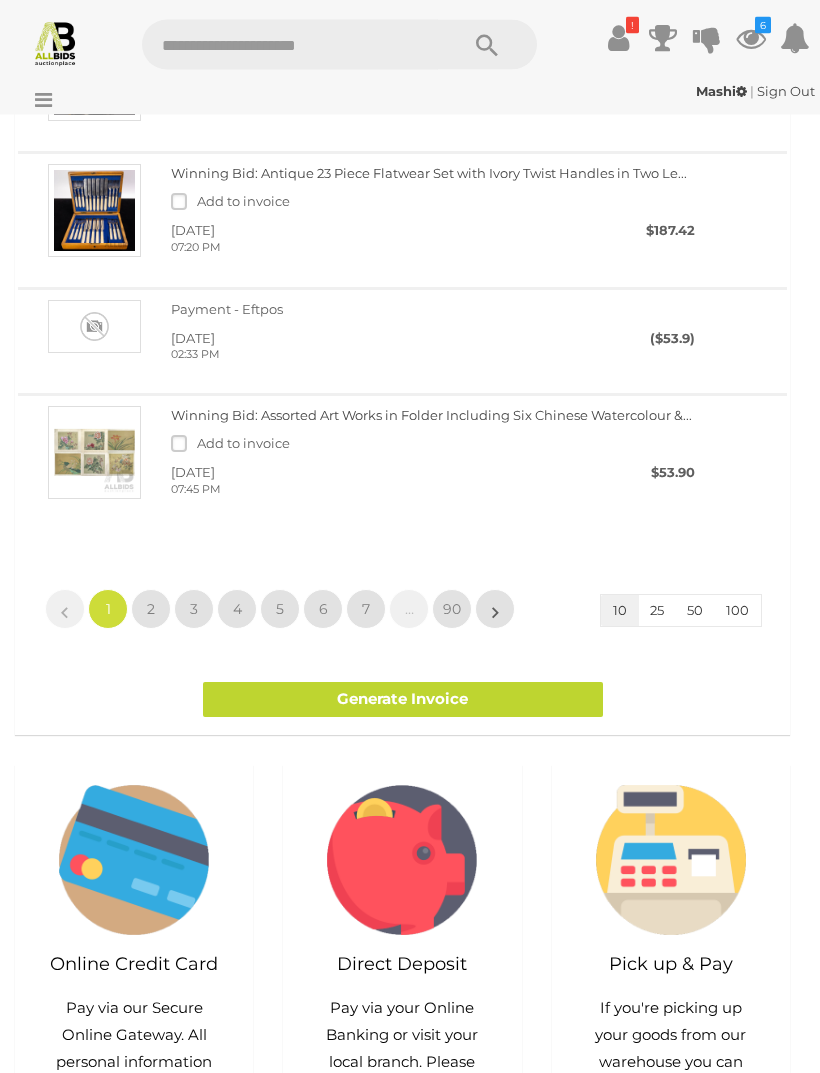click on "2" at bounding box center [151, 610] 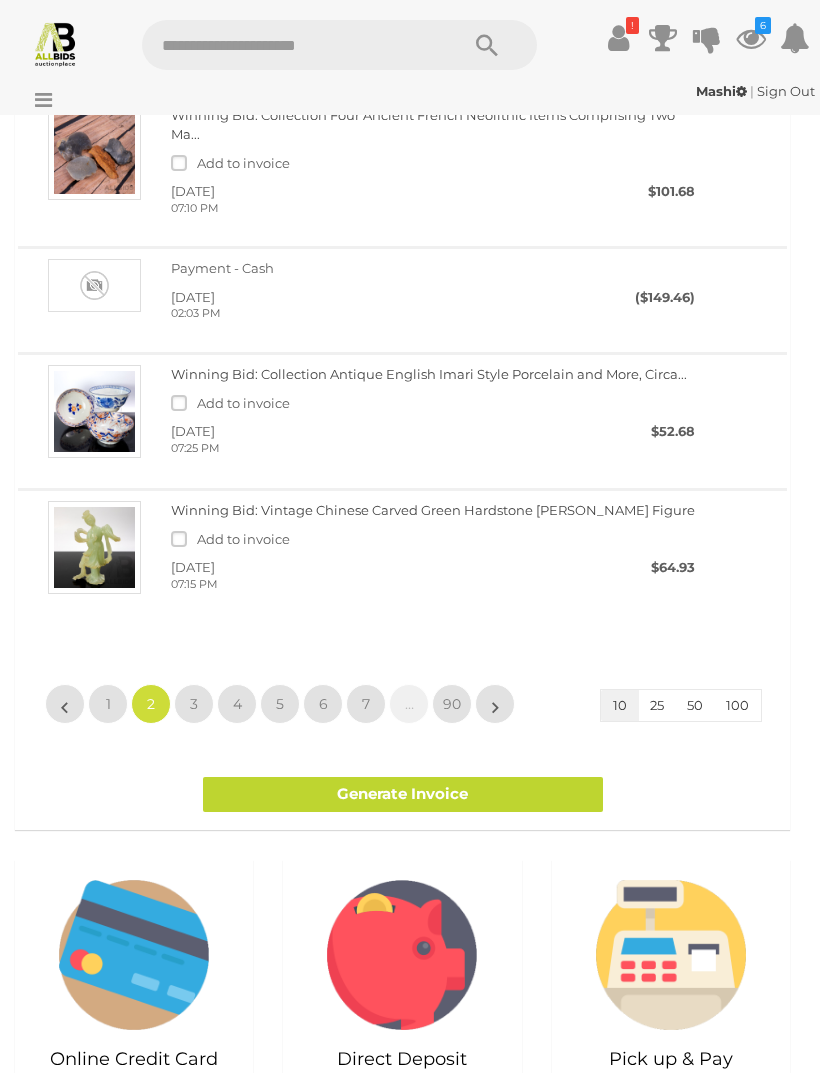 scroll, scrollTop: 1654, scrollLeft: 0, axis: vertical 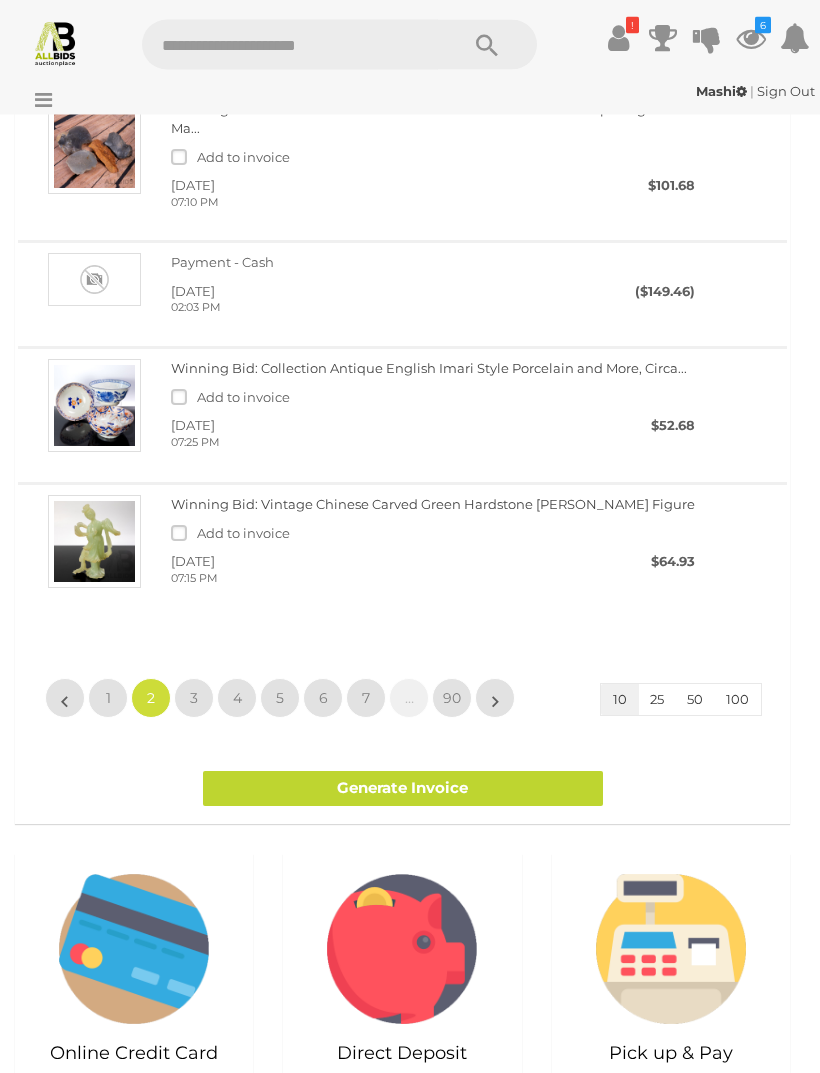 click on "3" at bounding box center (194, 699) 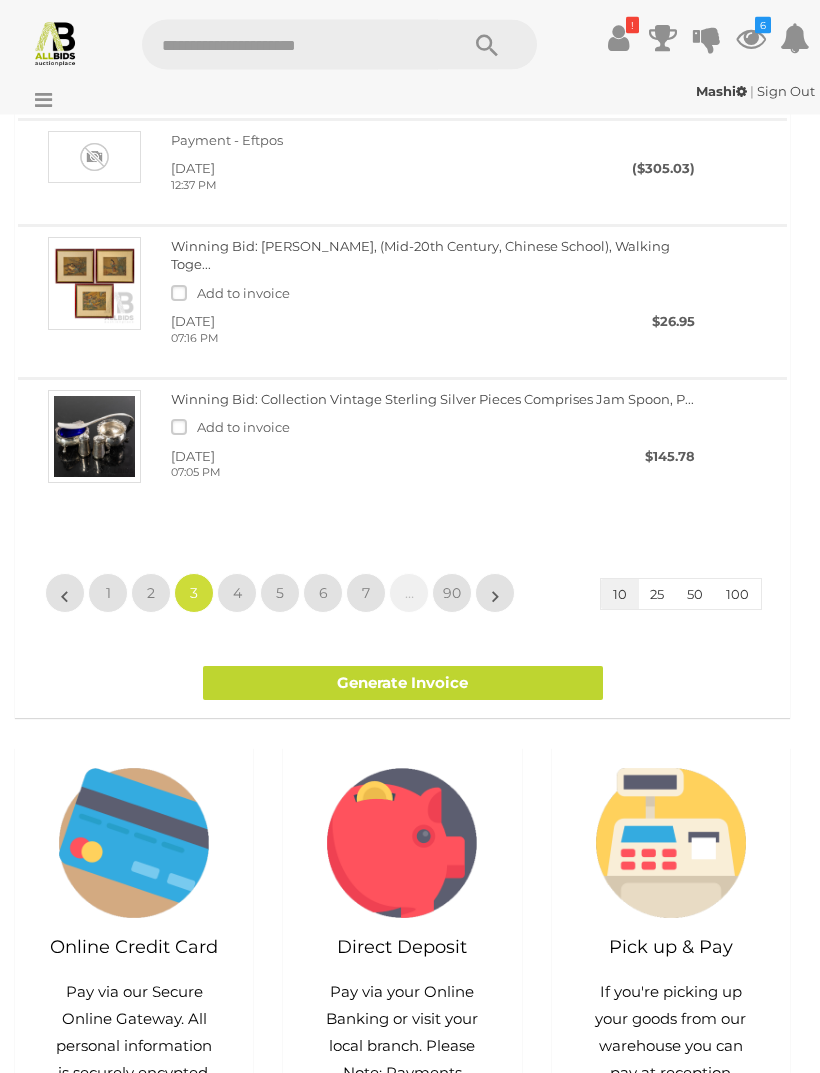 scroll, scrollTop: 1749, scrollLeft: 0, axis: vertical 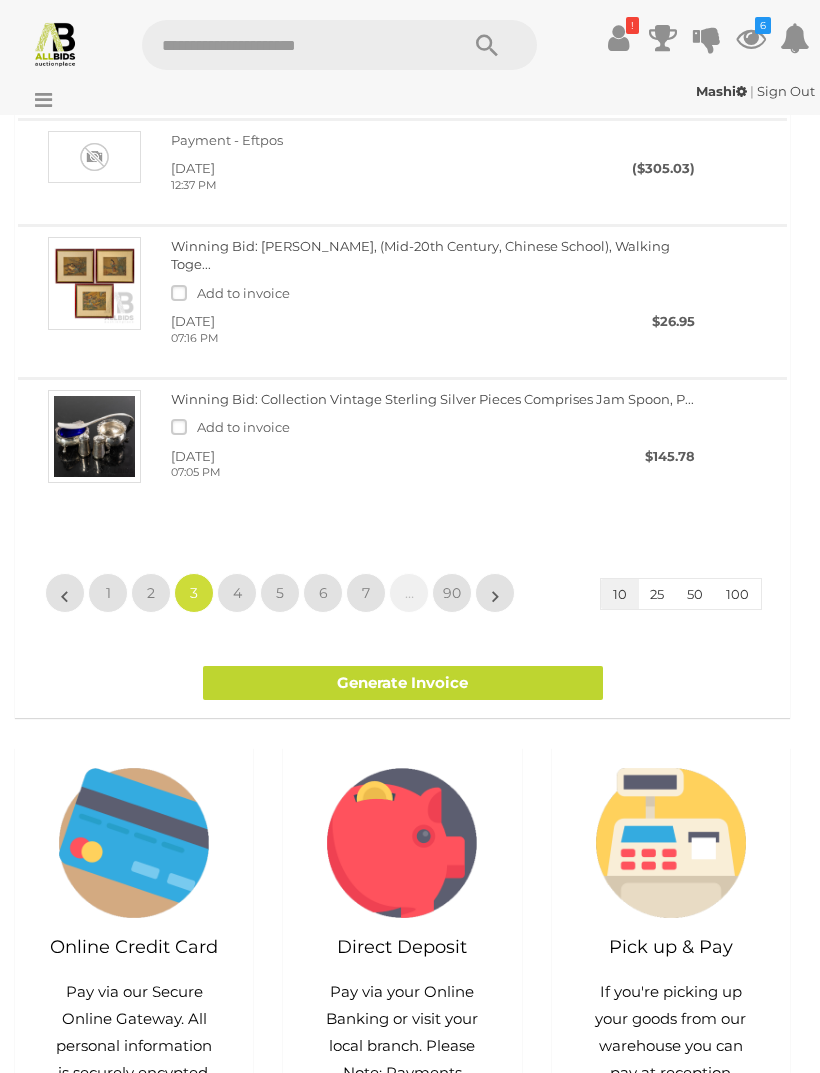 click on "4" at bounding box center (237, 593) 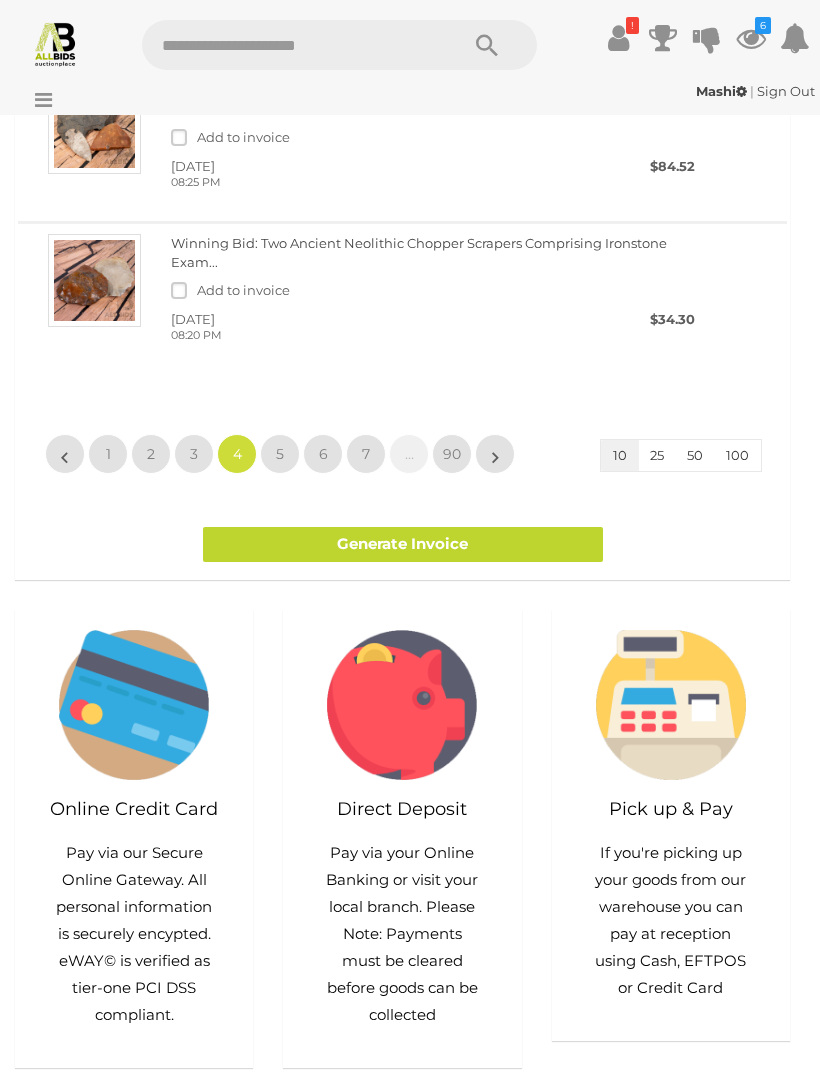 scroll, scrollTop: 1933, scrollLeft: 0, axis: vertical 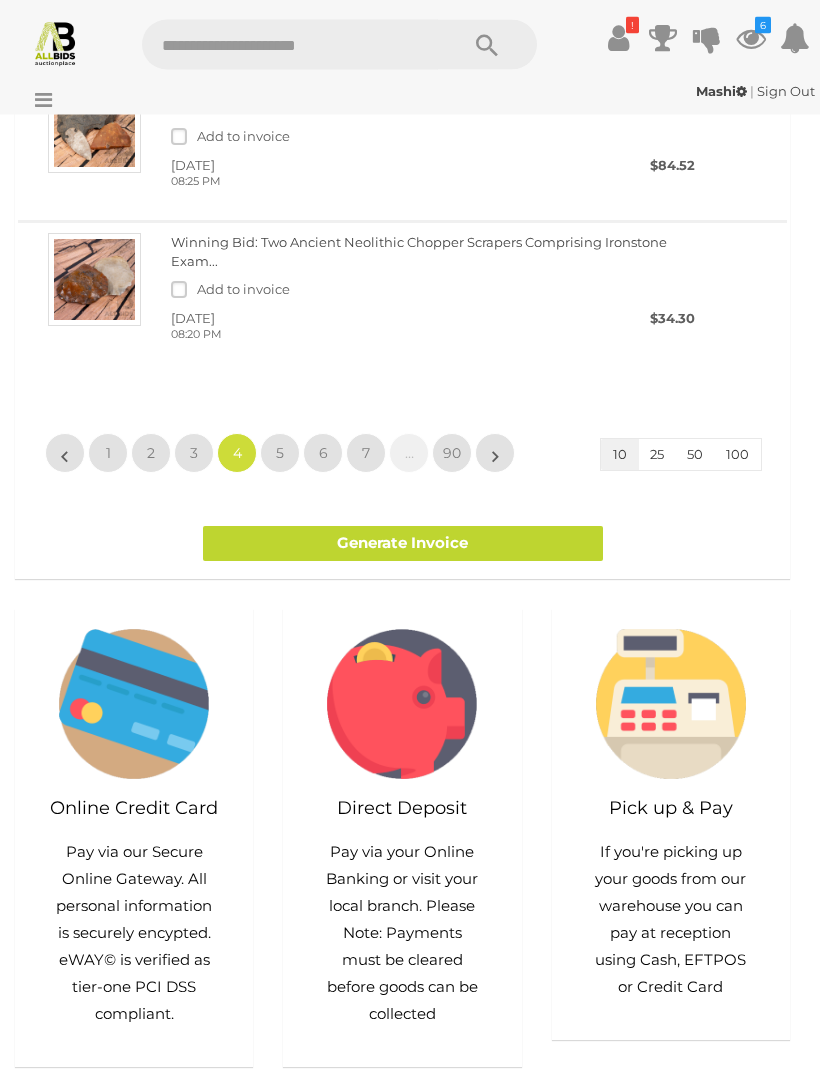 click on "5" at bounding box center (280, 454) 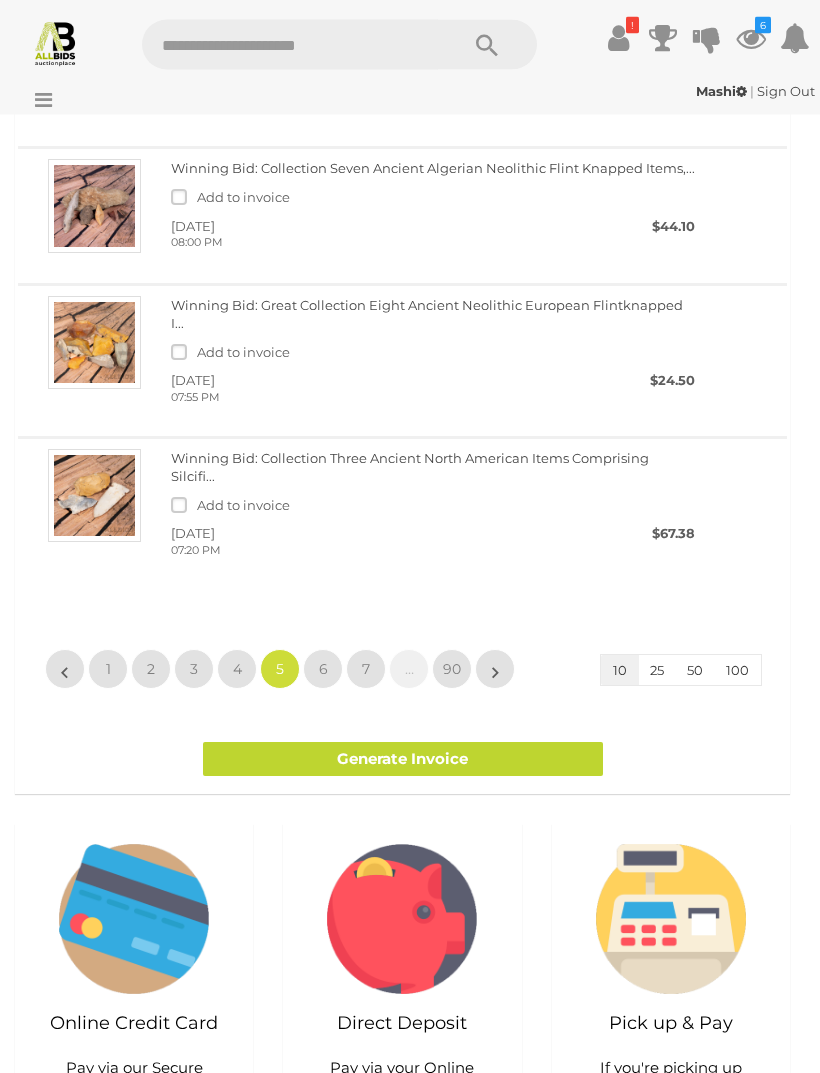 scroll, scrollTop: 1832, scrollLeft: 0, axis: vertical 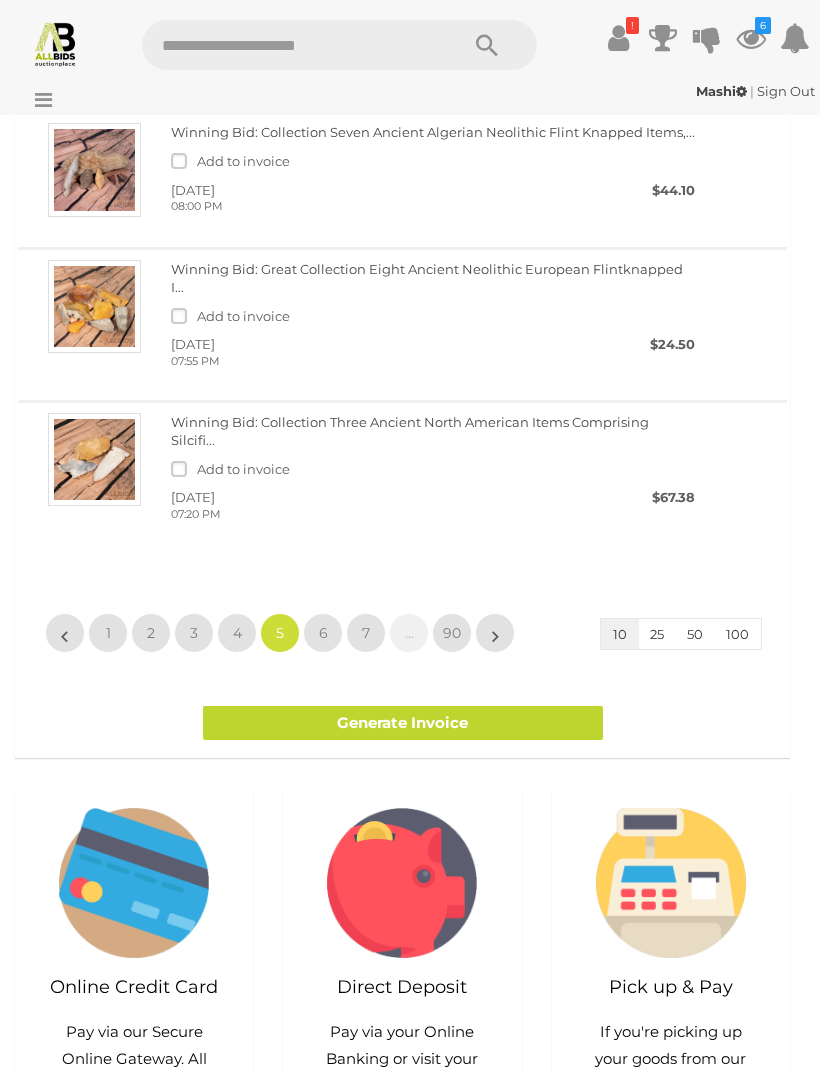 click on "6" at bounding box center (323, 633) 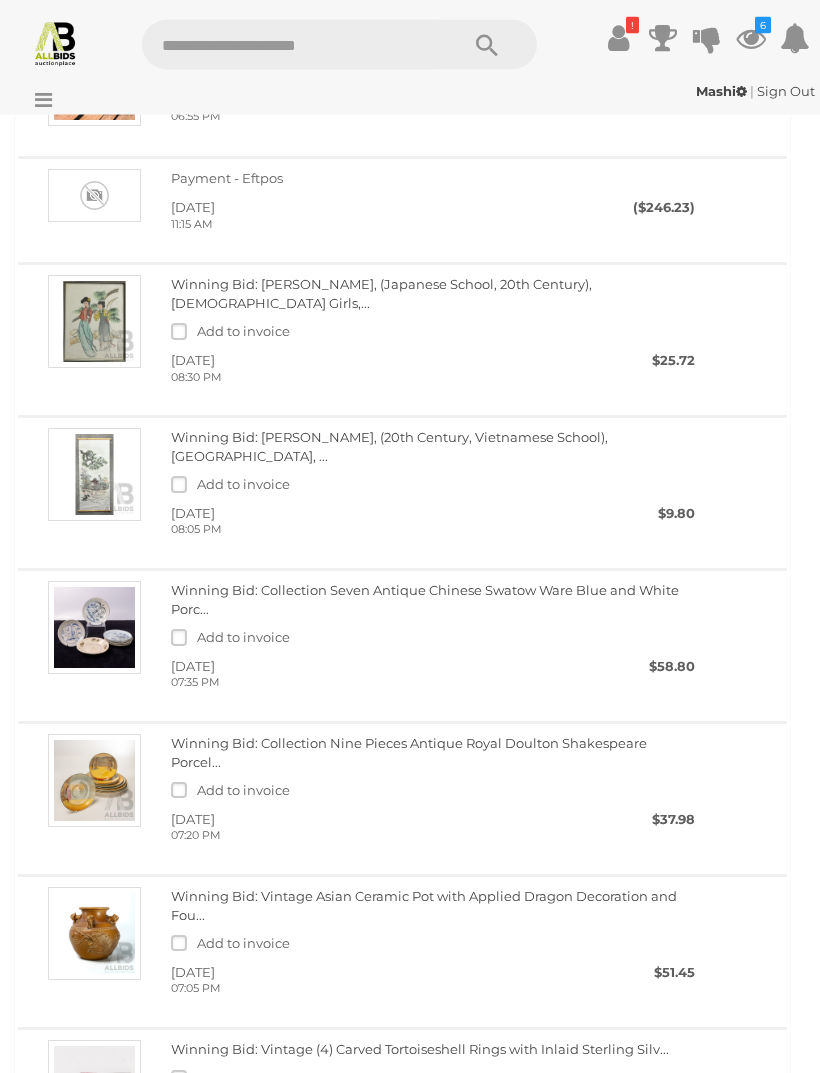 scroll, scrollTop: 1292, scrollLeft: 0, axis: vertical 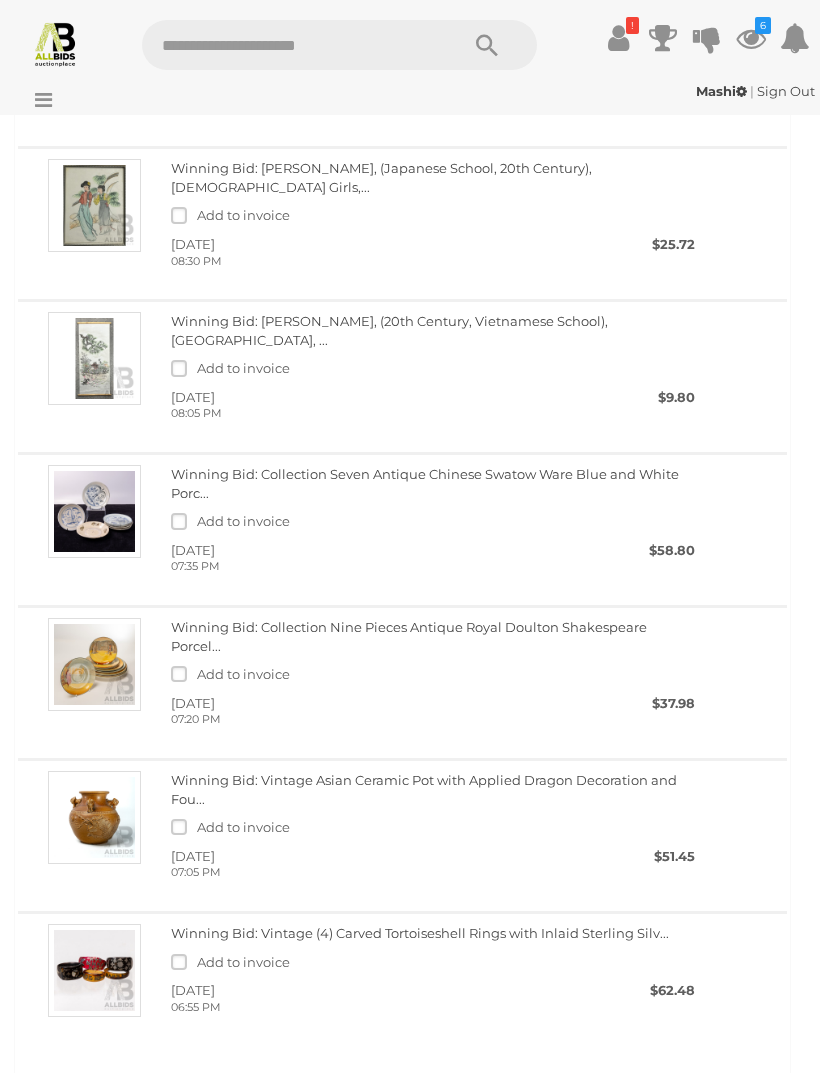 click on "Winning Bid: Vintage Asian Ceramic Pot with Applied Dragon Decoration and Fou...
Add to invoice" at bounding box center [433, 809] 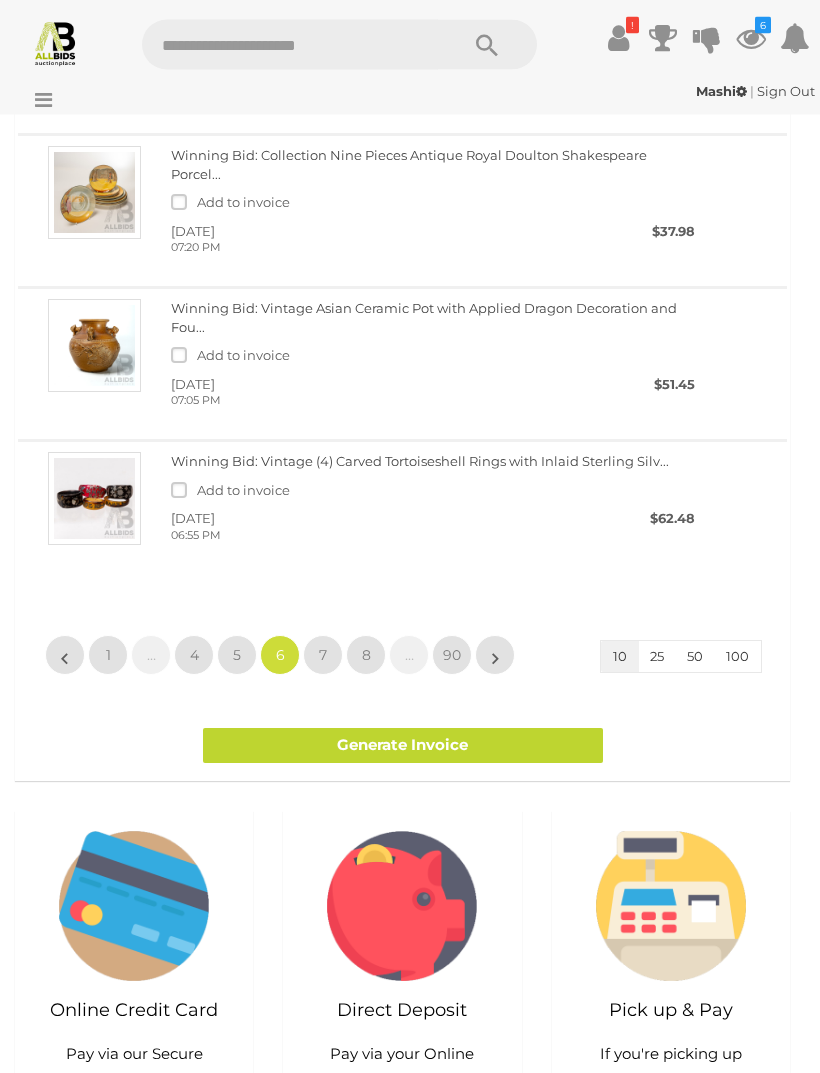scroll, scrollTop: 1754, scrollLeft: 0, axis: vertical 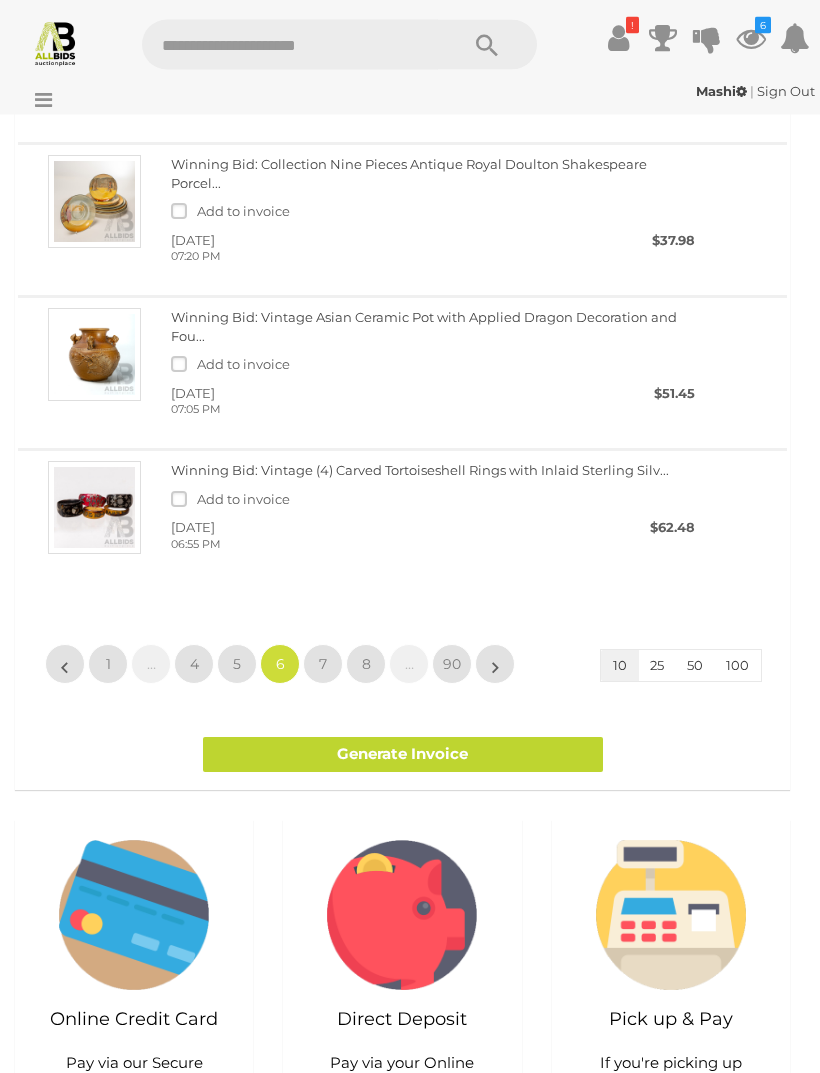 click on "7" at bounding box center [323, 665] 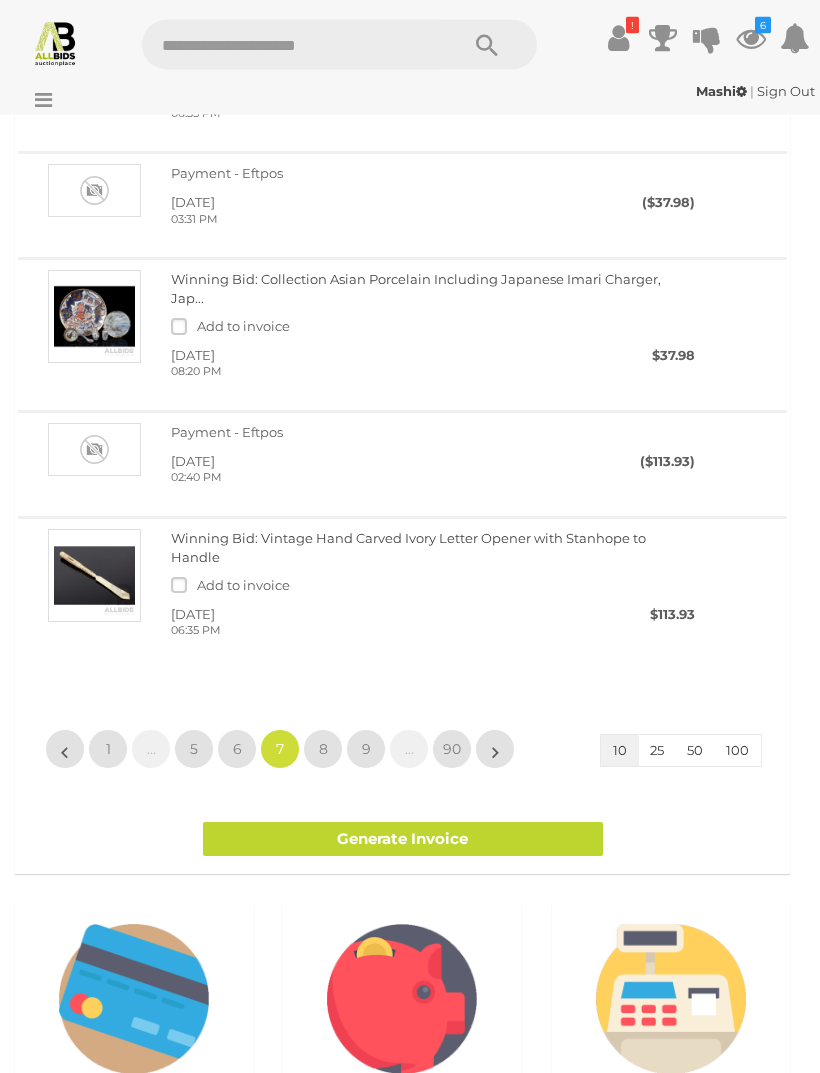 scroll, scrollTop: 1591, scrollLeft: 0, axis: vertical 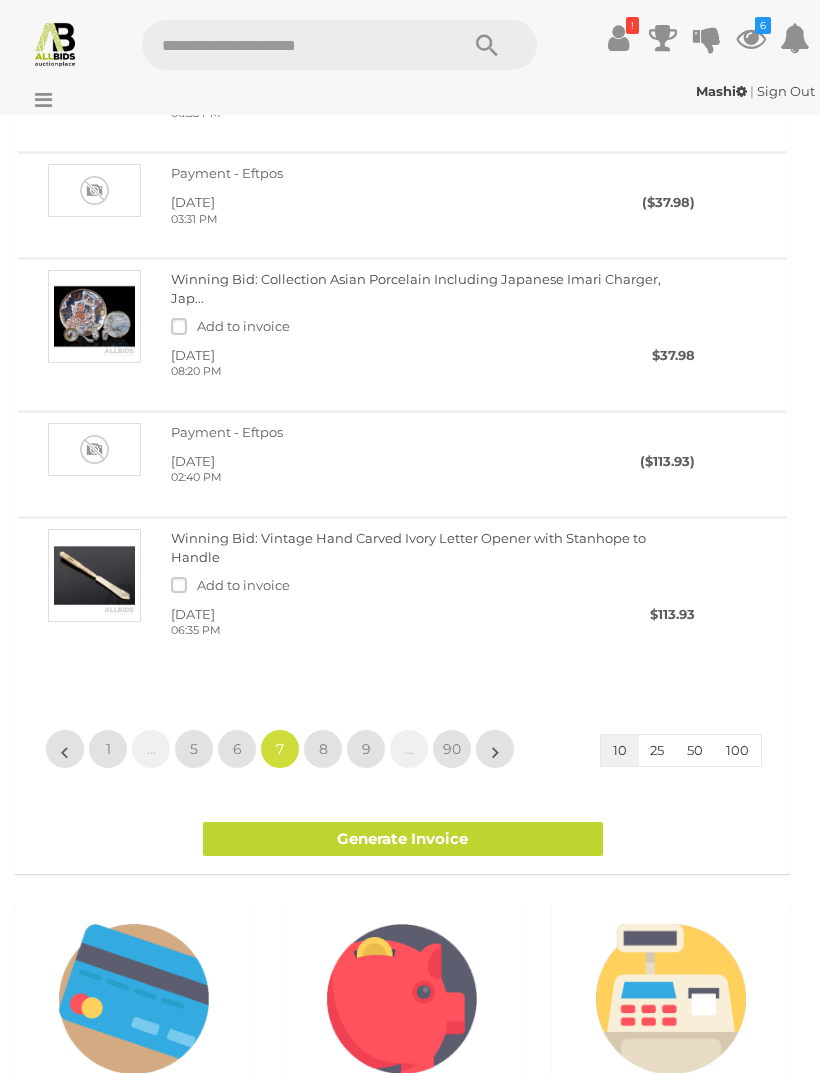 click on "8" at bounding box center [323, 749] 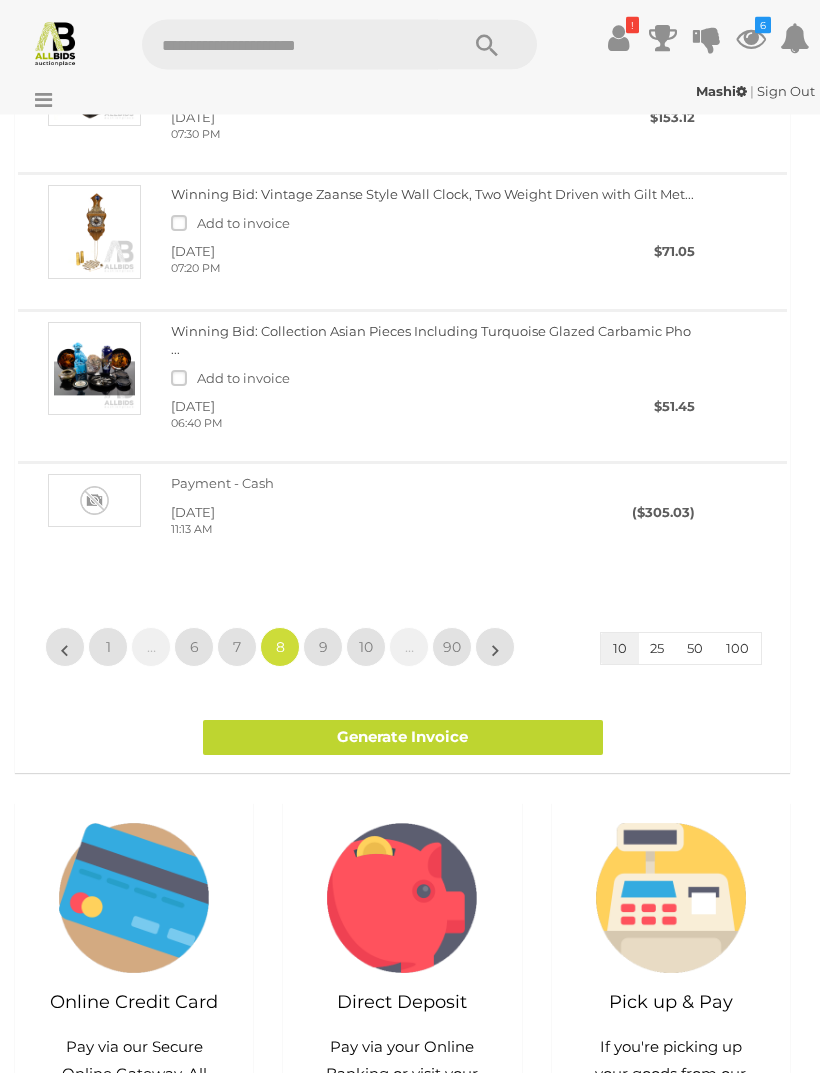 scroll, scrollTop: 1706, scrollLeft: 0, axis: vertical 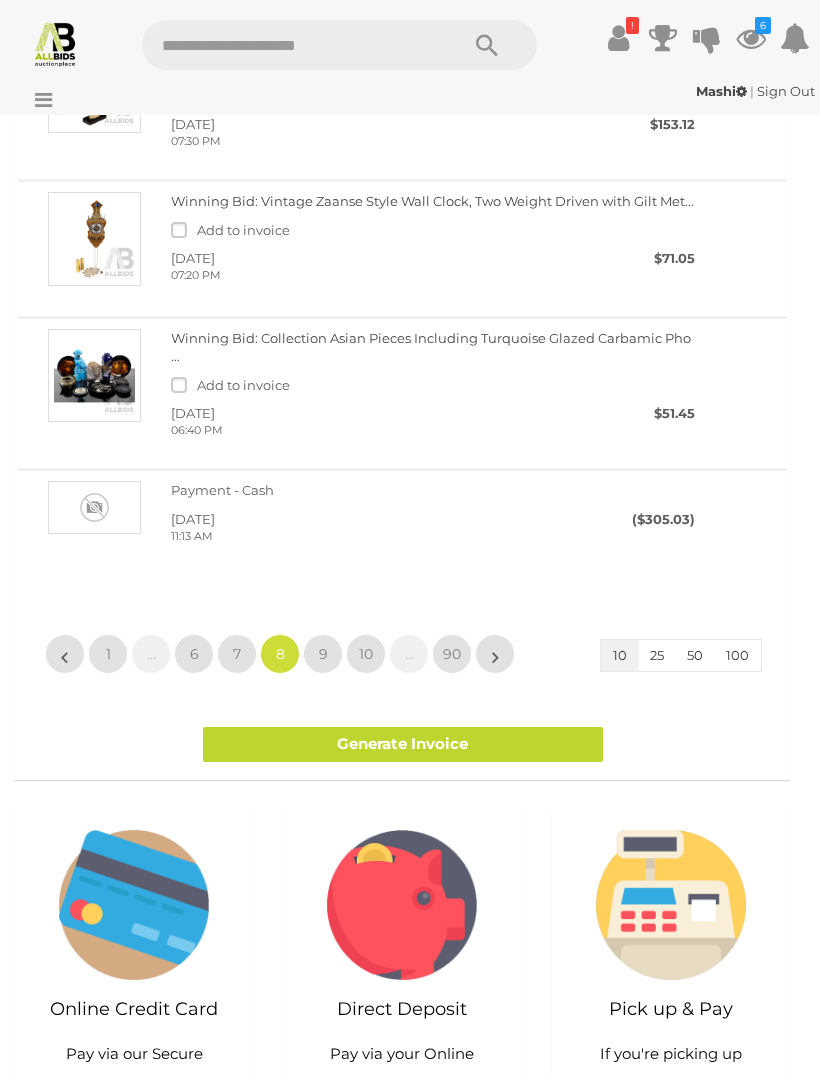 click on "9" at bounding box center (323, 654) 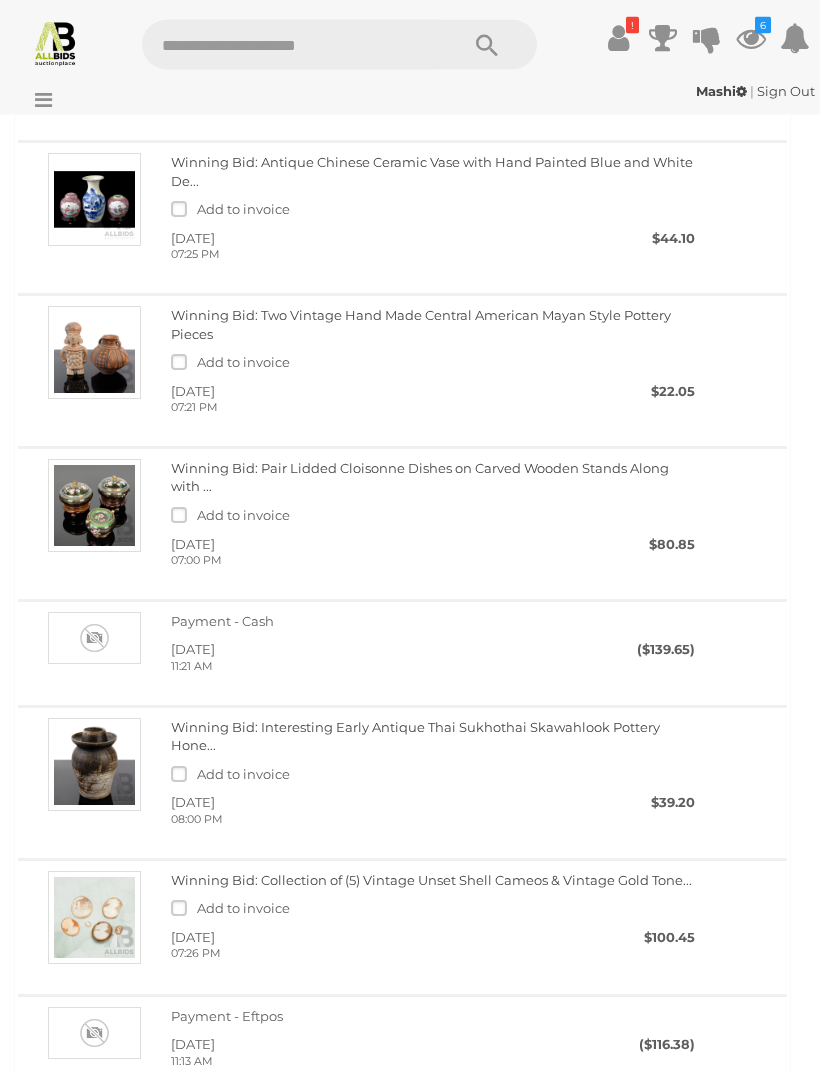 scroll, scrollTop: 1211, scrollLeft: 0, axis: vertical 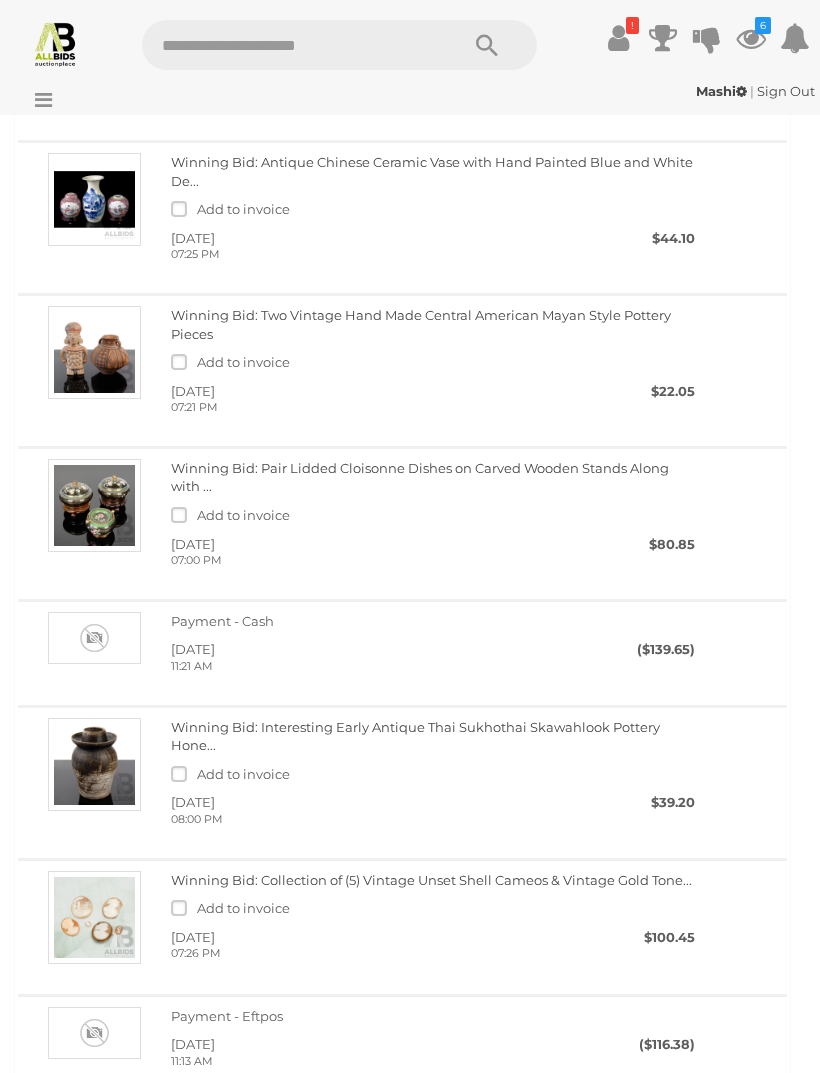 click on "Winning Bid: Interesting Early Antique Thai Sukhothai Skawahlook Pottery Hone...
Add to invoice" at bounding box center (433, 756) 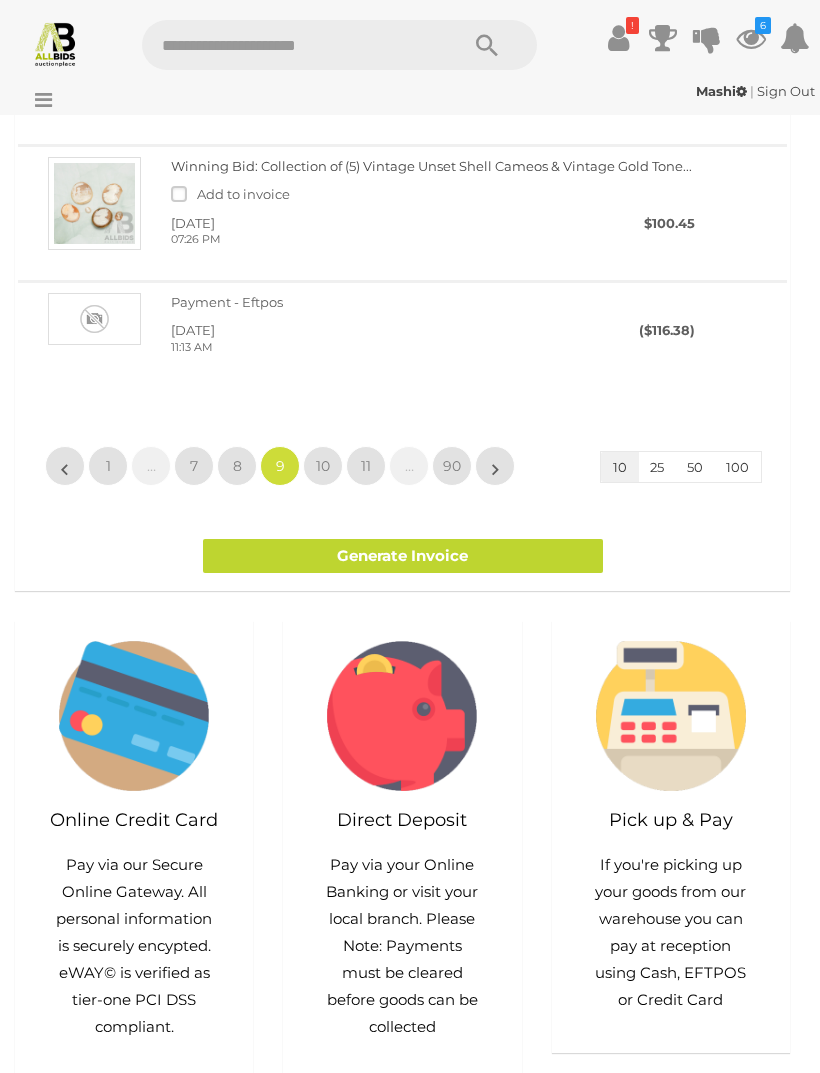scroll, scrollTop: 1923, scrollLeft: 0, axis: vertical 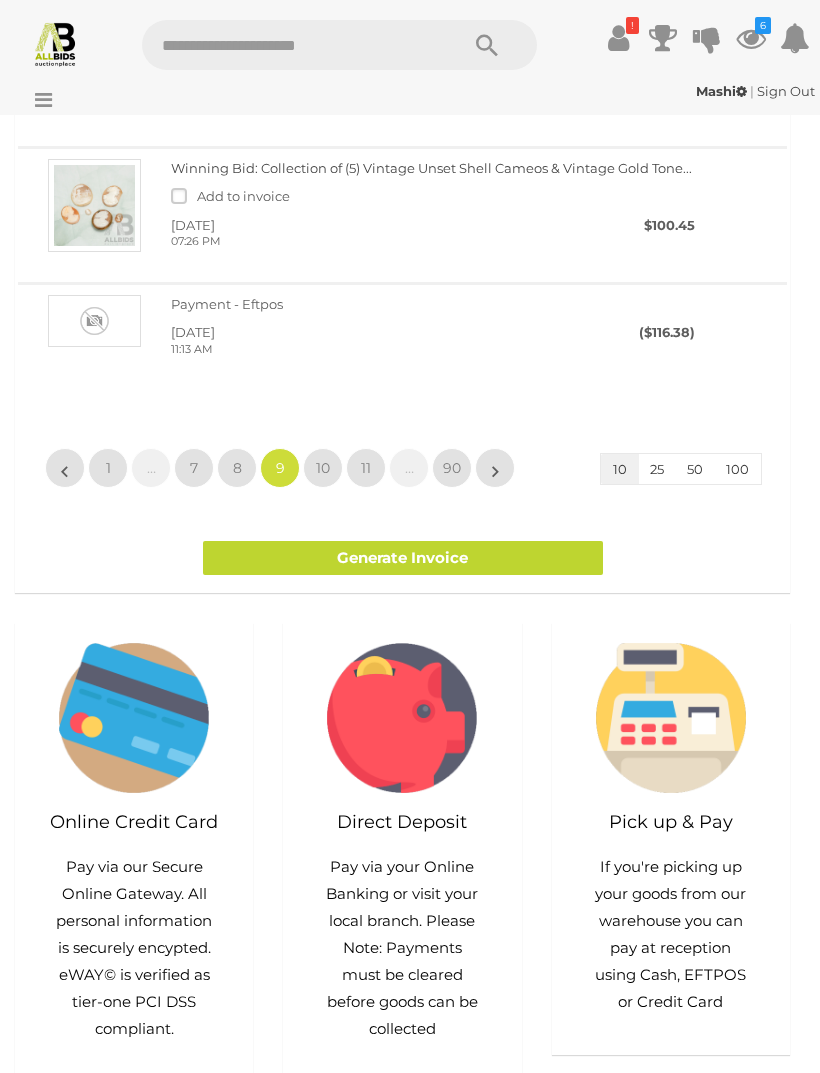 click on "7" at bounding box center [194, 468] 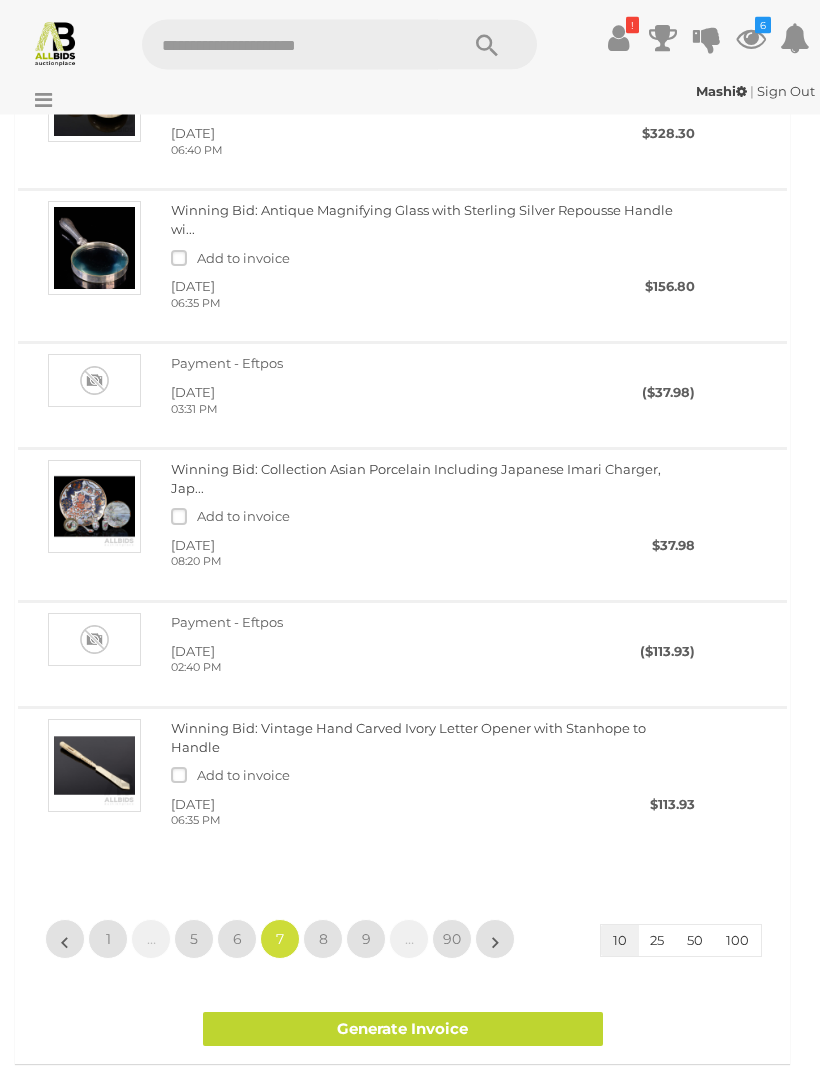 click on "6" at bounding box center (237, 940) 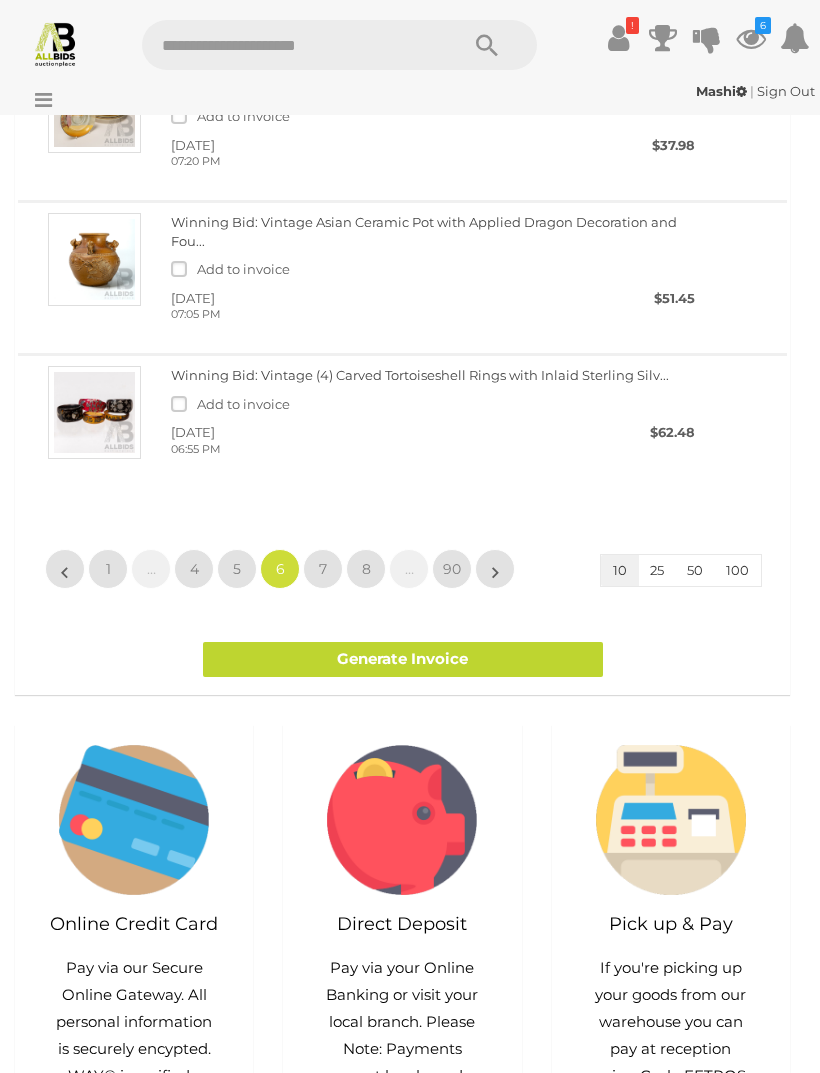 scroll, scrollTop: 1865, scrollLeft: 0, axis: vertical 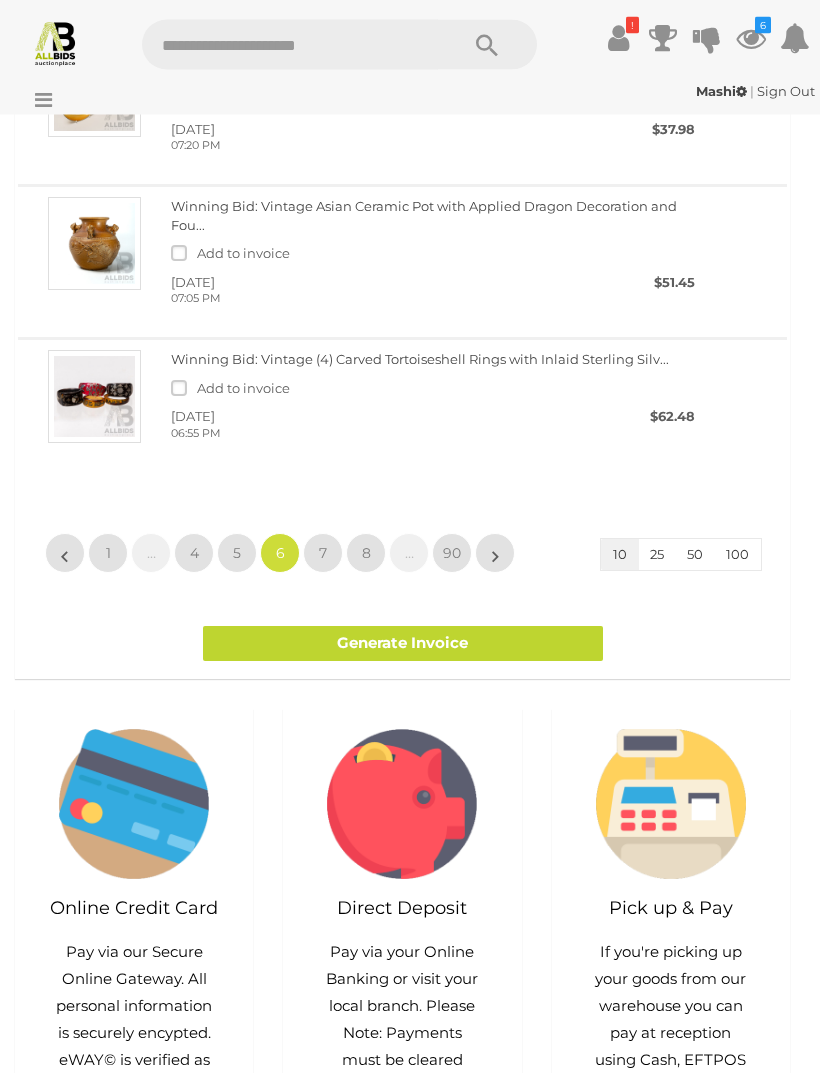 click on "5" at bounding box center [237, 554] 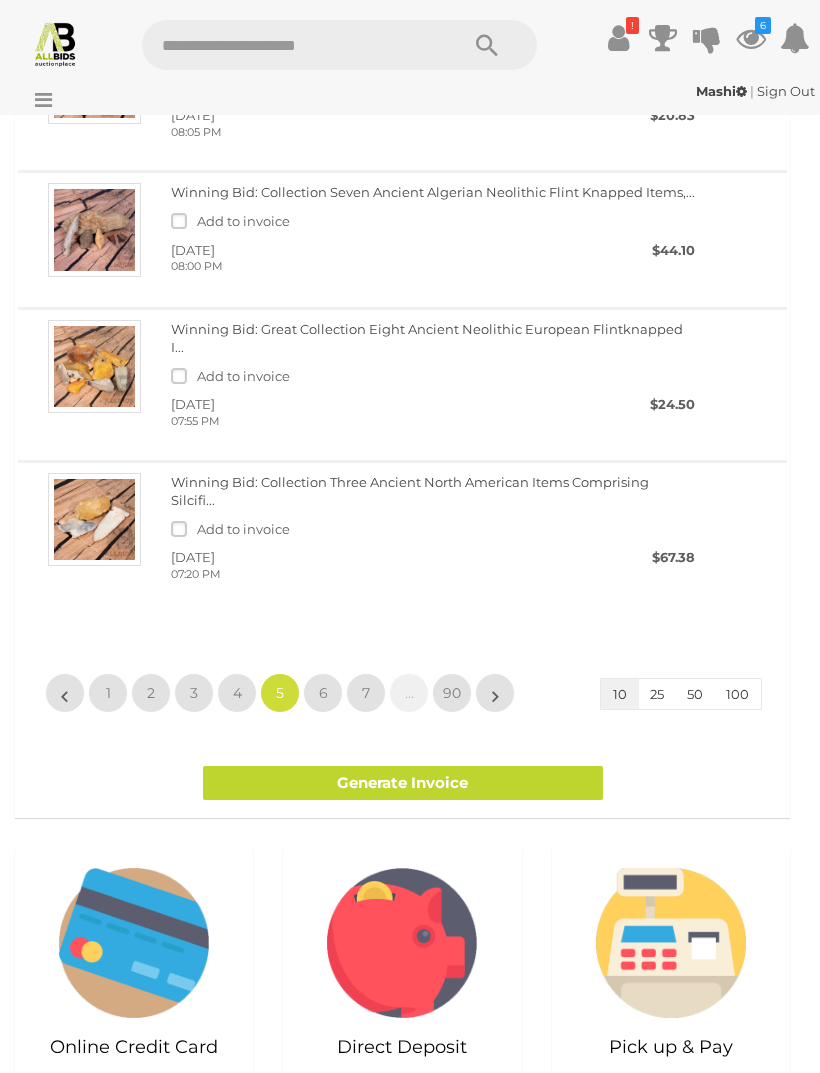 scroll, scrollTop: 1795, scrollLeft: 0, axis: vertical 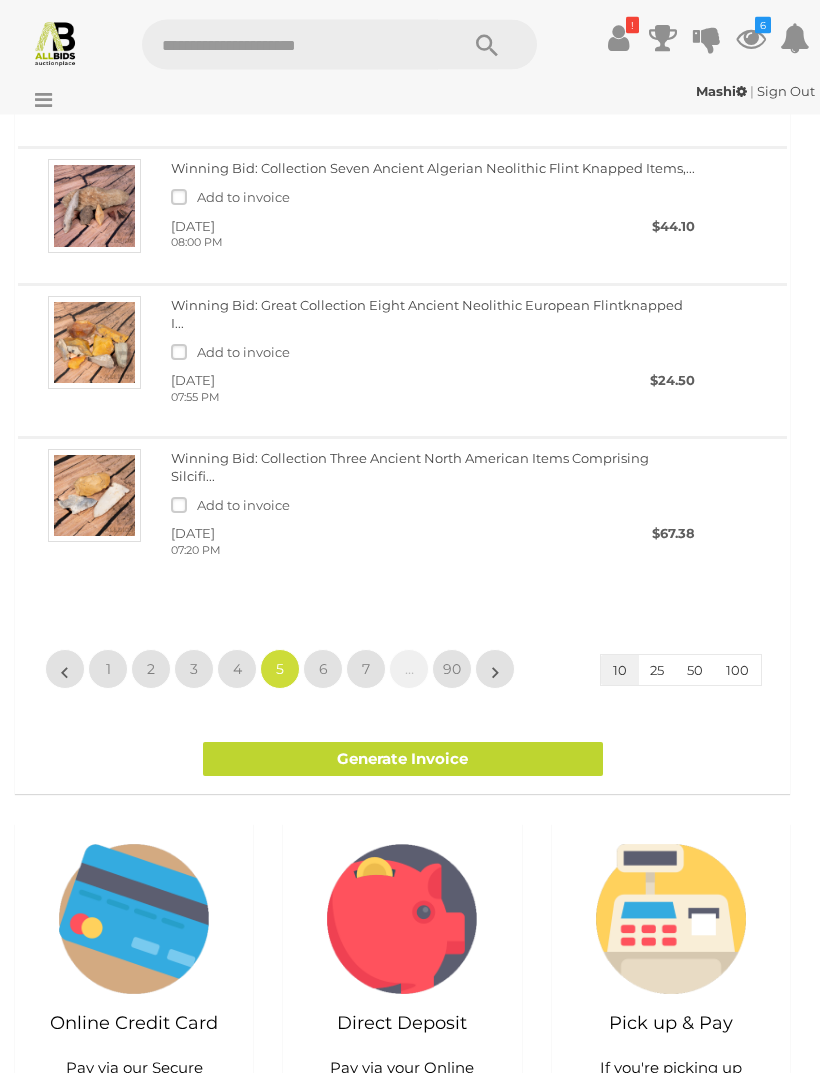 click on "4" at bounding box center [237, 670] 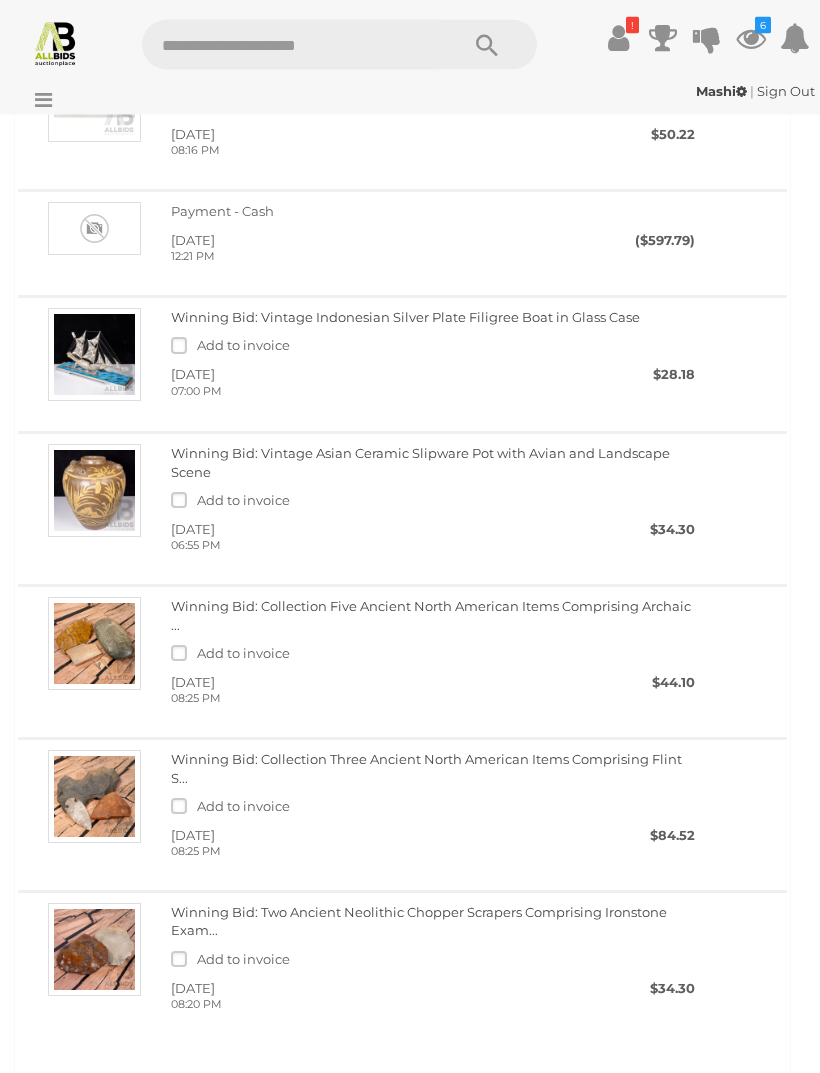 scroll, scrollTop: 1263, scrollLeft: 0, axis: vertical 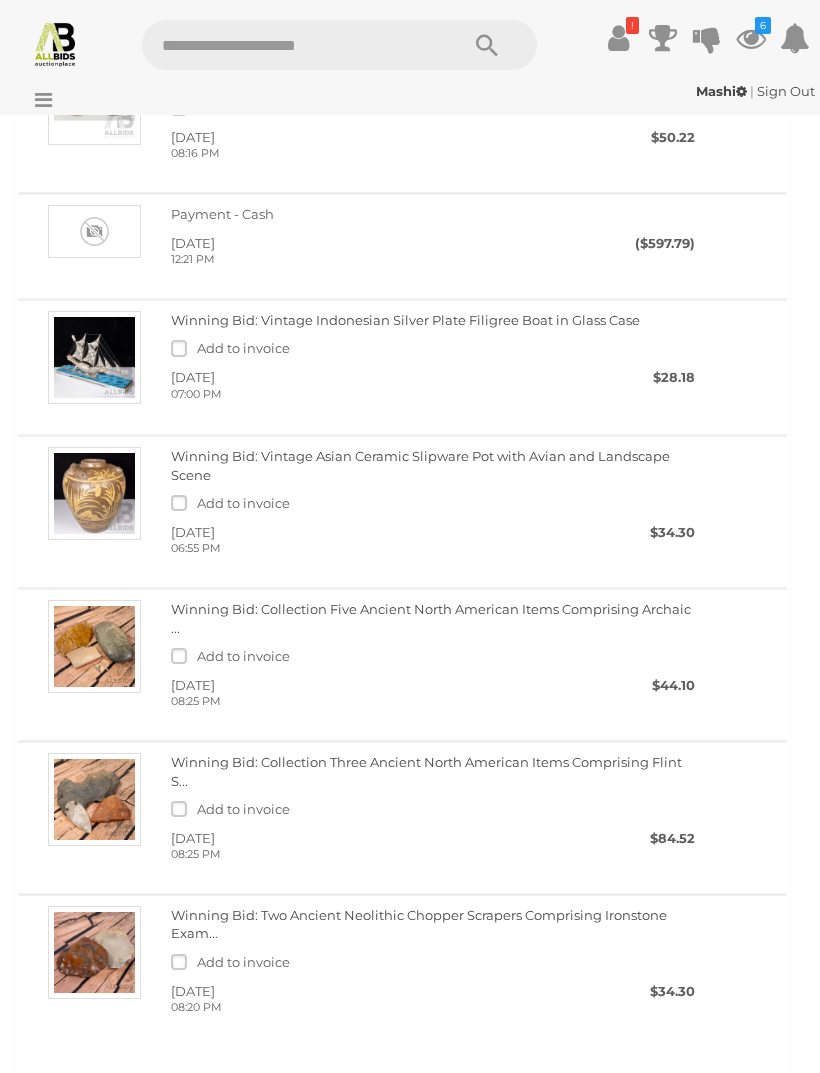 click at bounding box center (94, 493) 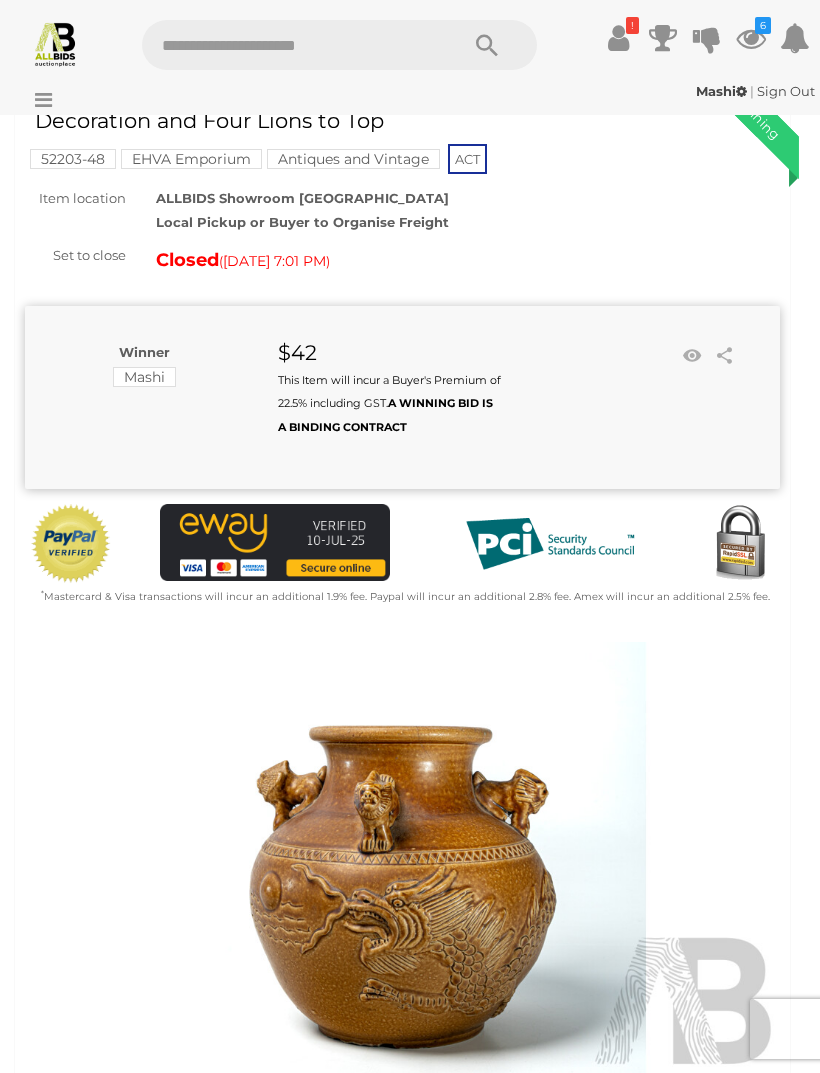scroll, scrollTop: 0, scrollLeft: 0, axis: both 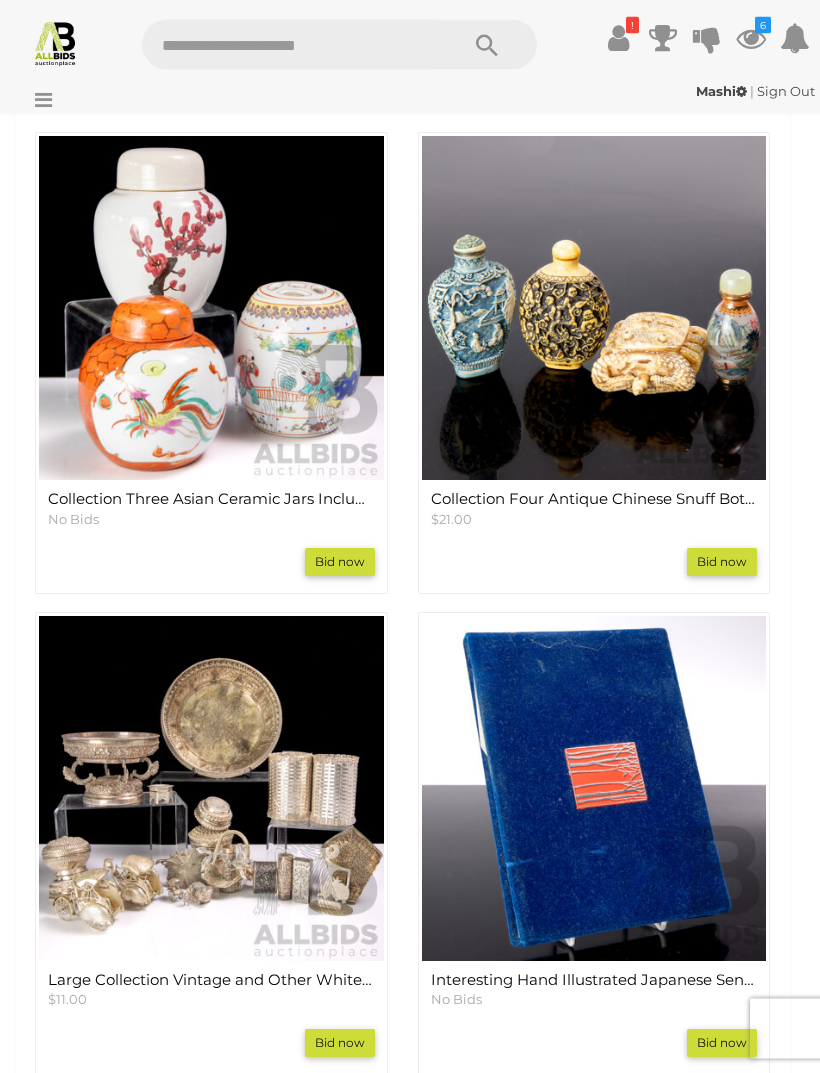 click at bounding box center (211, 309) 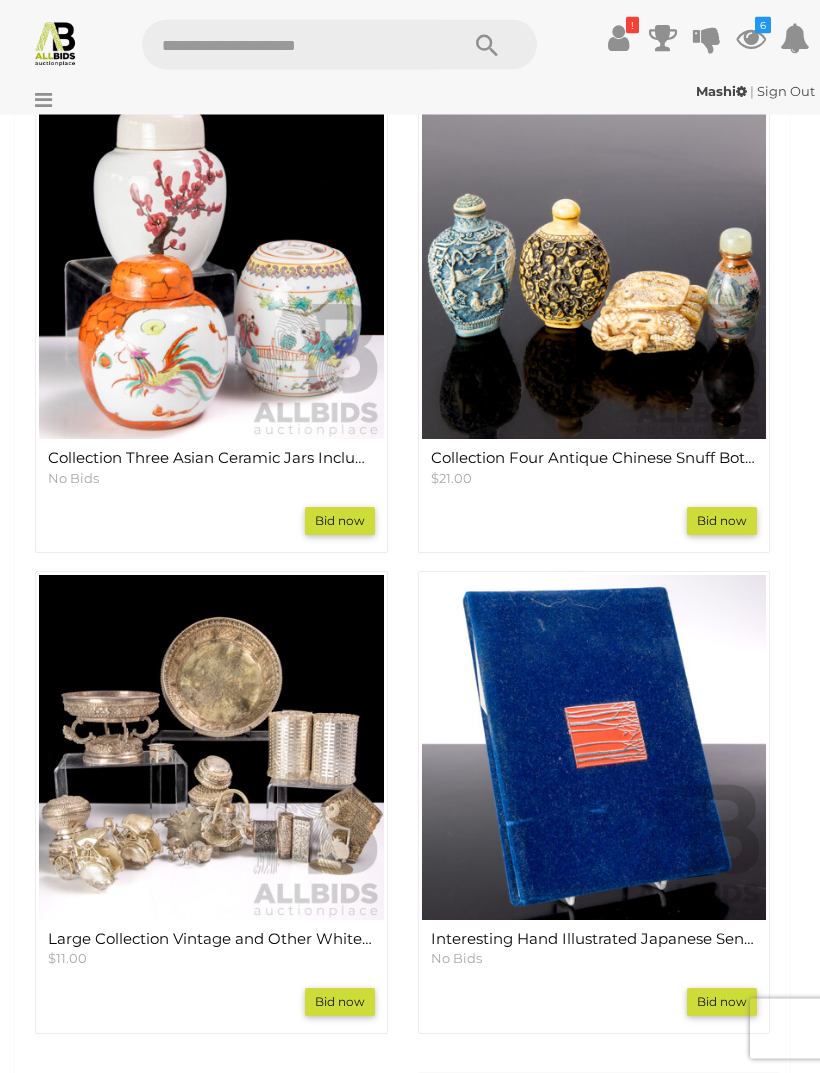 scroll, scrollTop: 1328, scrollLeft: 0, axis: vertical 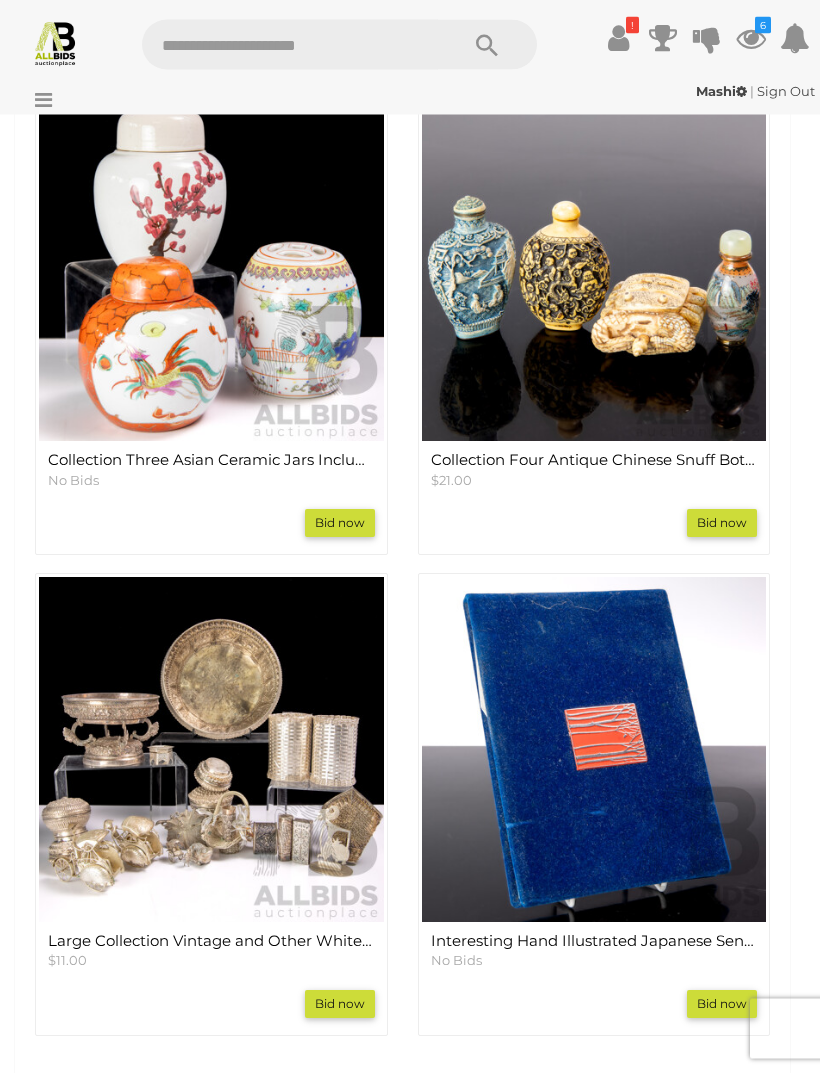 click at bounding box center [594, 270] 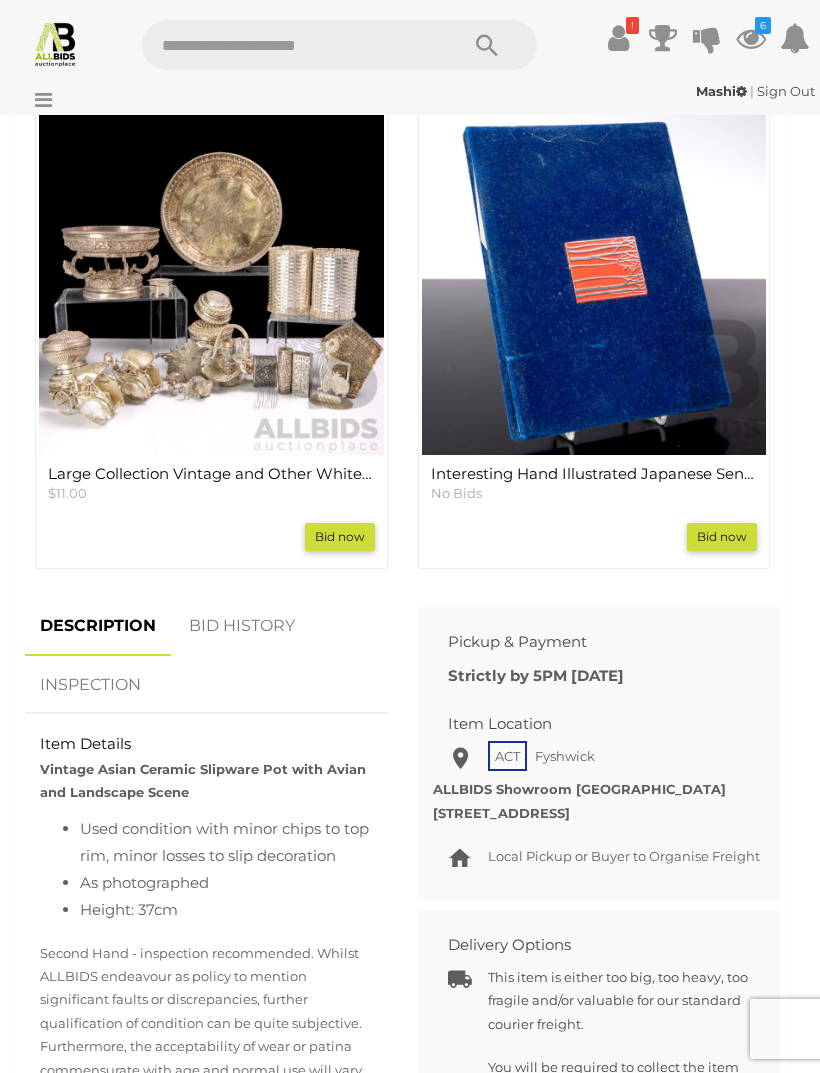 scroll, scrollTop: 1795, scrollLeft: 0, axis: vertical 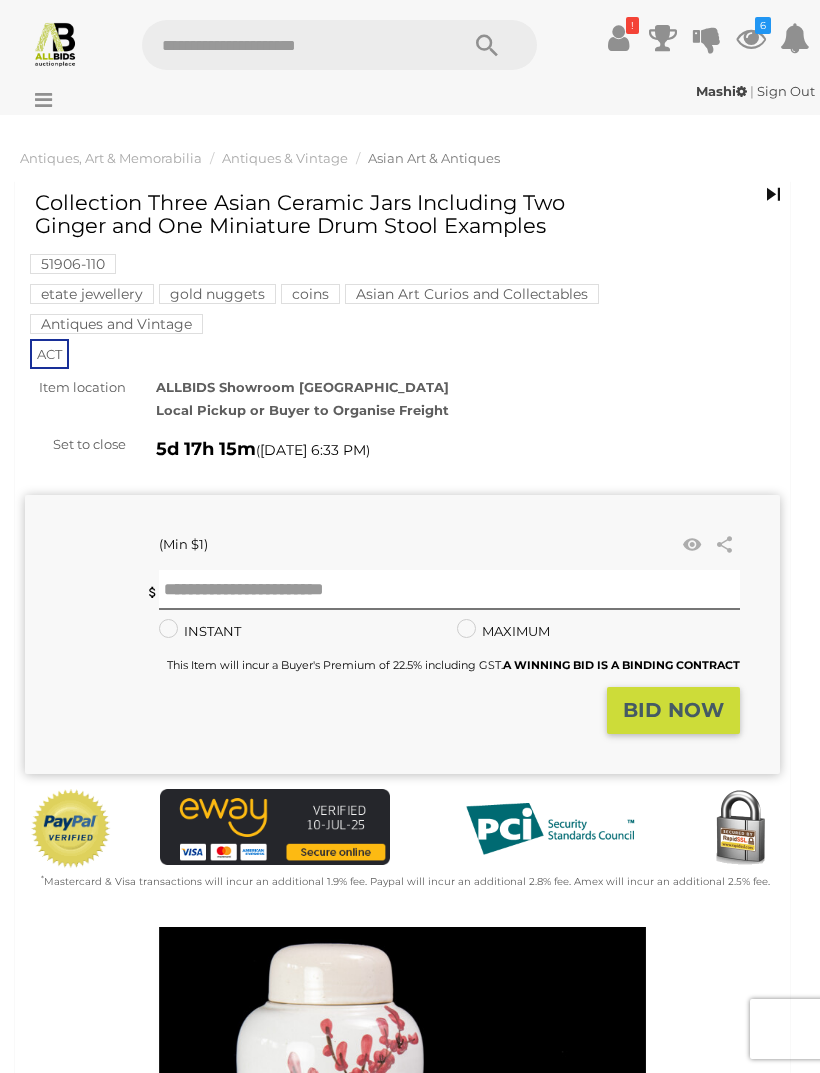click at bounding box center (692, 545) 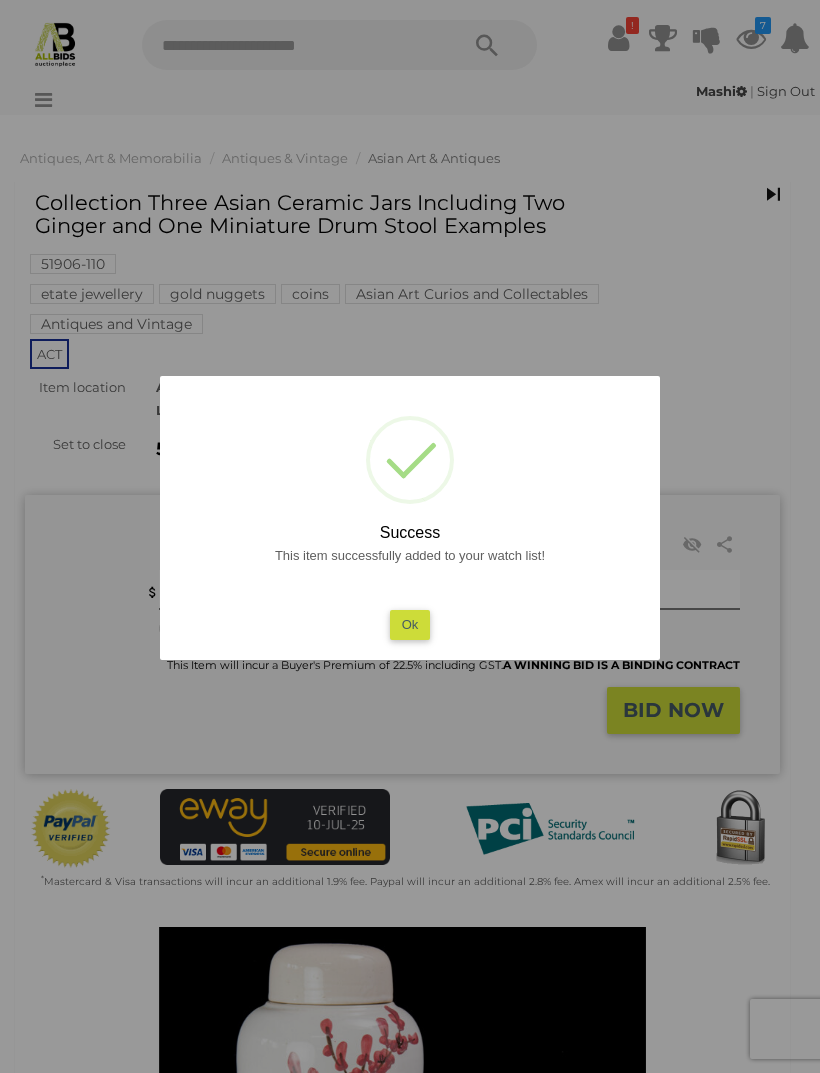 click on "Ok" at bounding box center [410, 624] 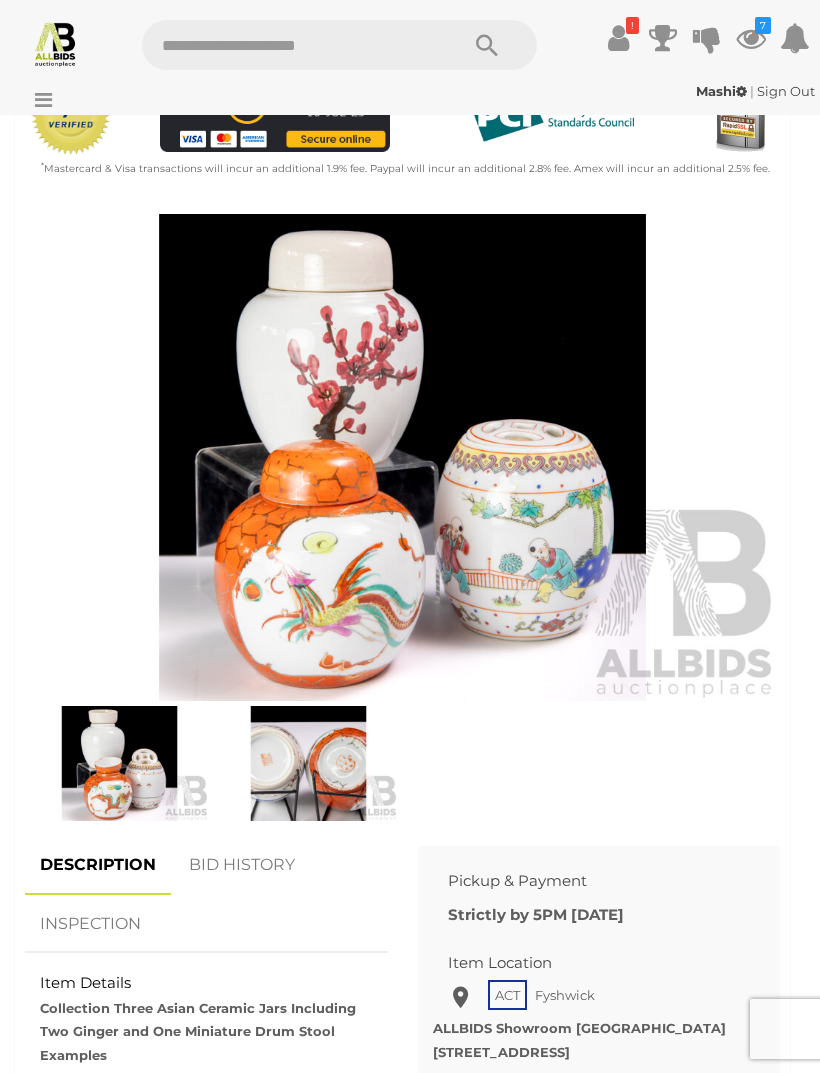 scroll, scrollTop: 741, scrollLeft: 0, axis: vertical 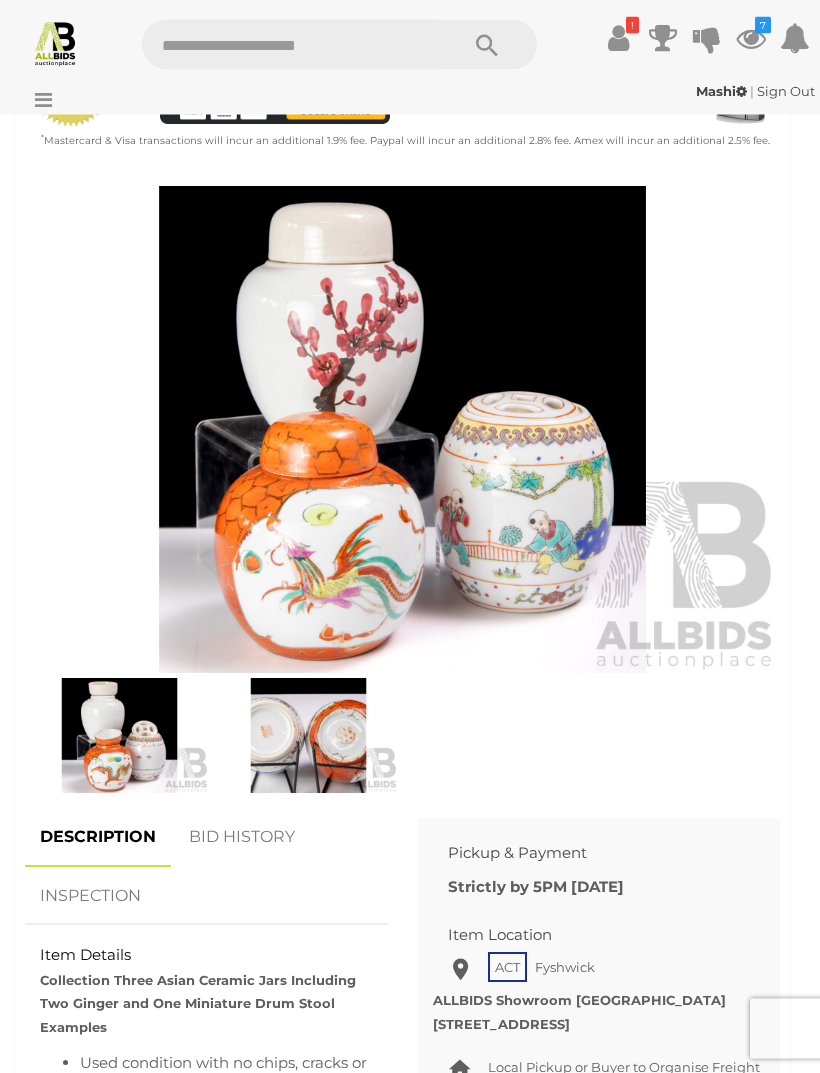 click at bounding box center [308, 736] 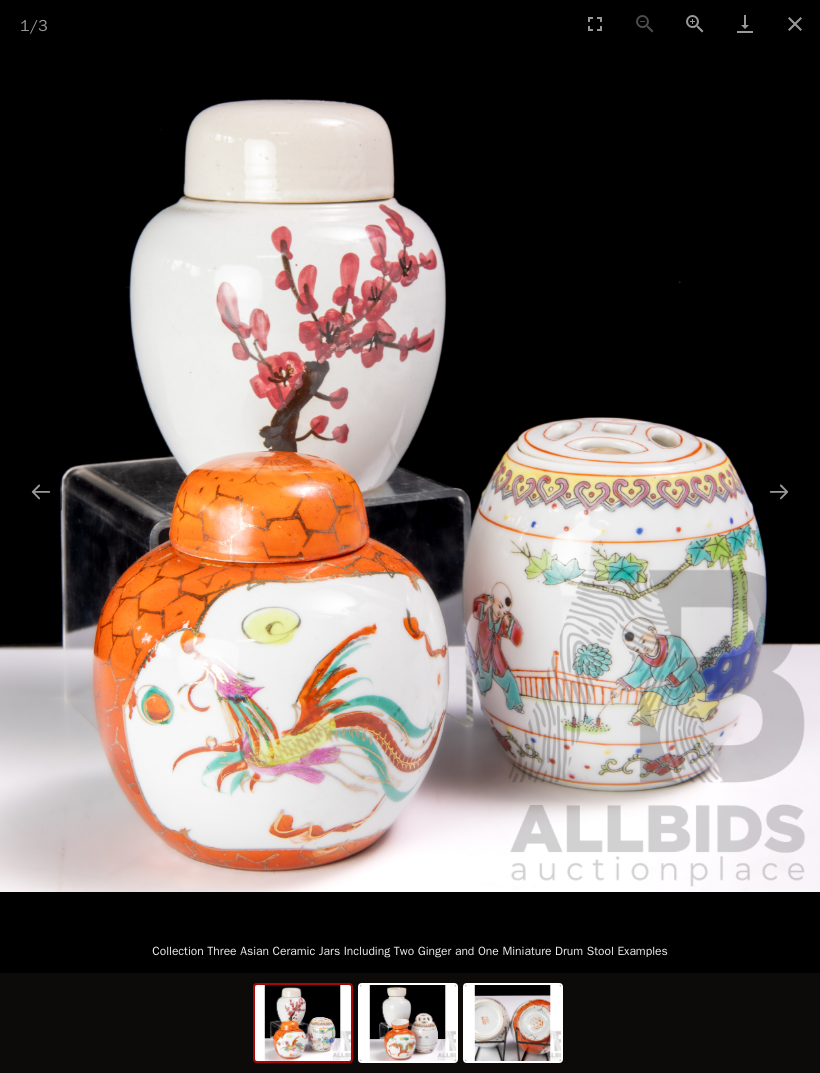 scroll, scrollTop: 593, scrollLeft: 0, axis: vertical 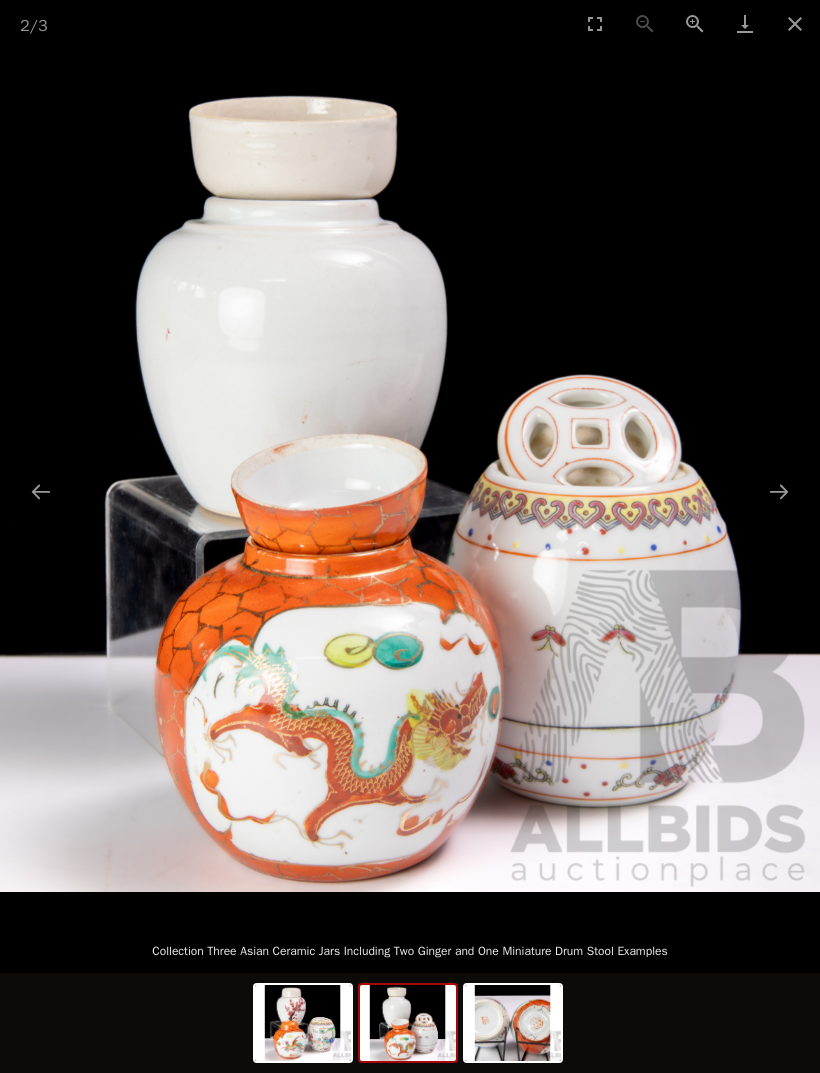 click at bounding box center (779, 491) 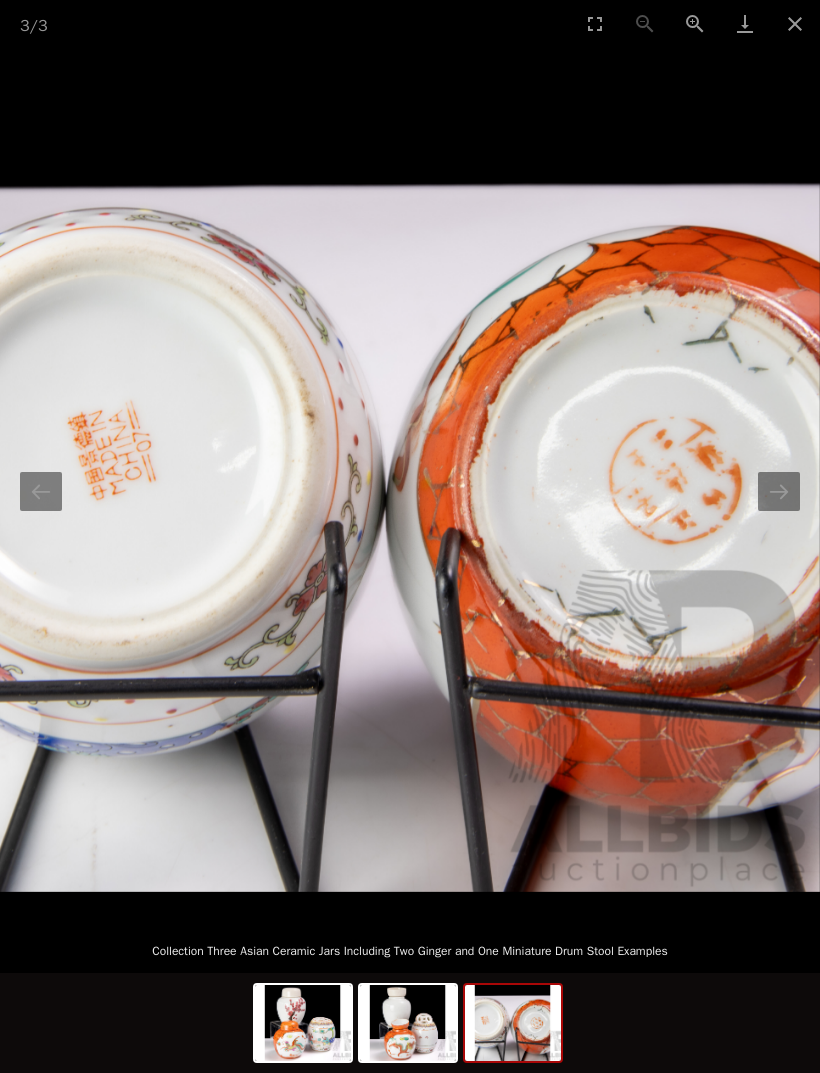 click at bounding box center [795, 23] 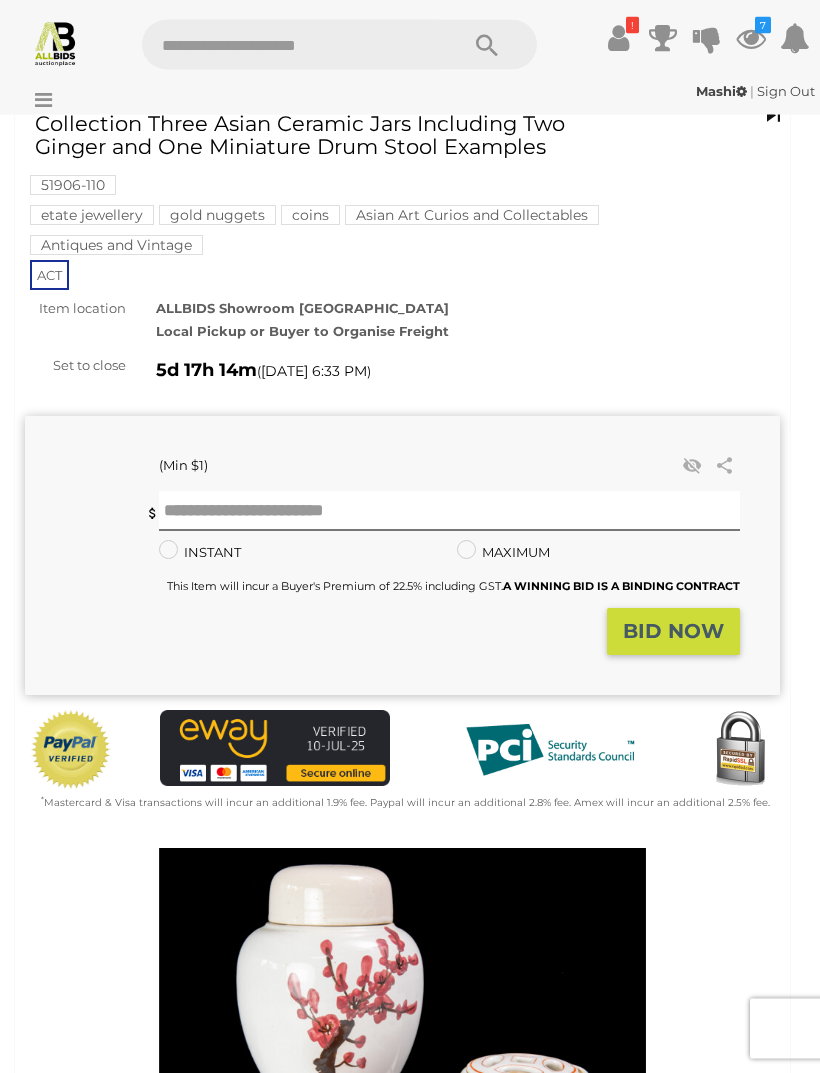scroll, scrollTop: 0, scrollLeft: 0, axis: both 